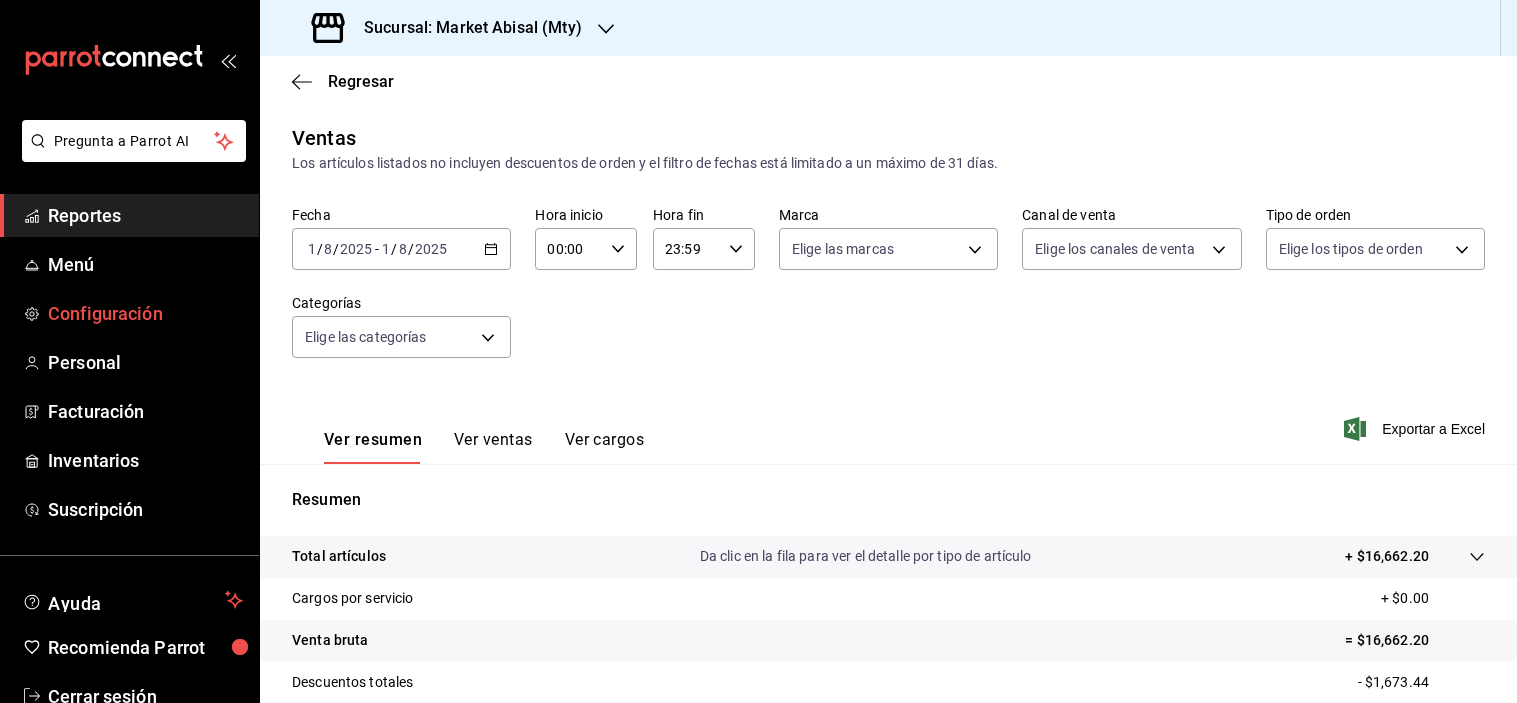 scroll, scrollTop: 0, scrollLeft: 0, axis: both 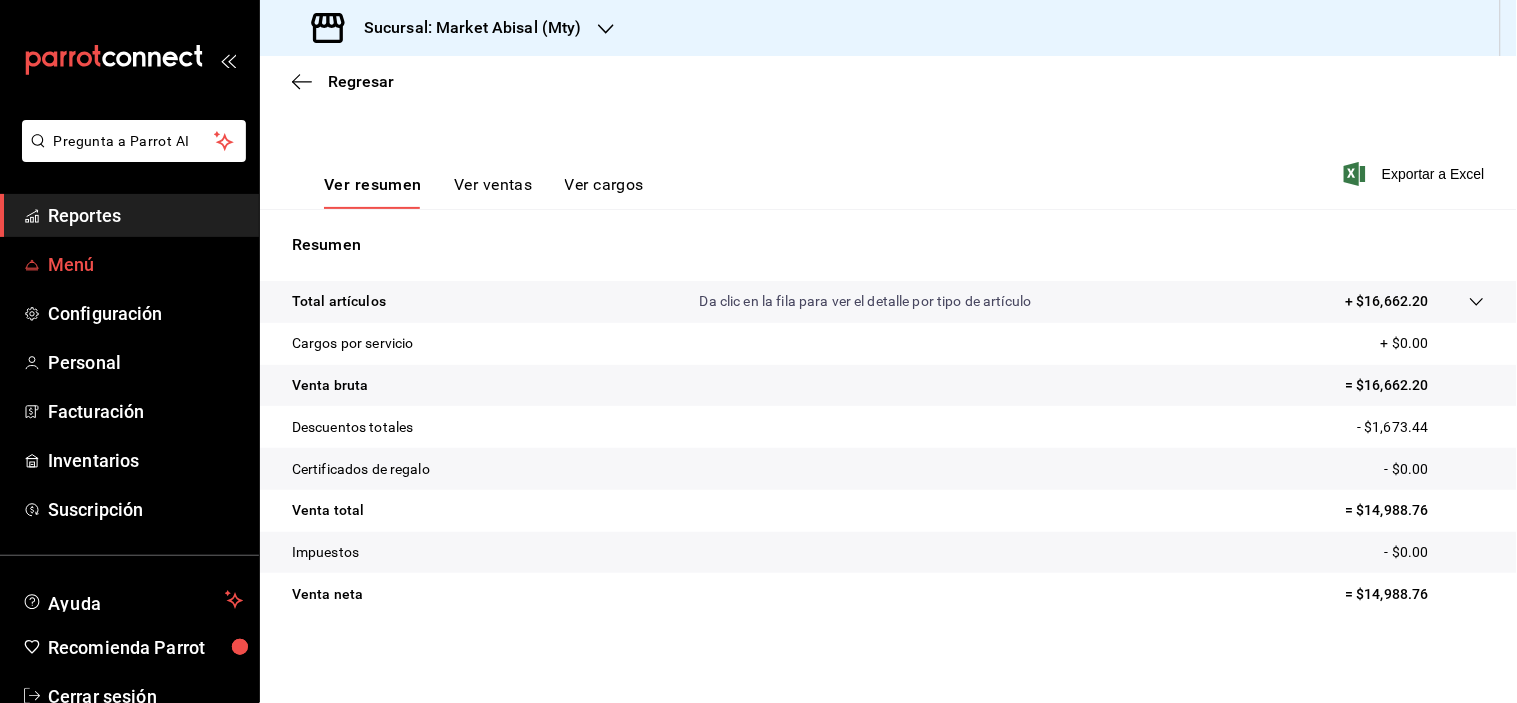 click on "Menú" at bounding box center (145, 264) 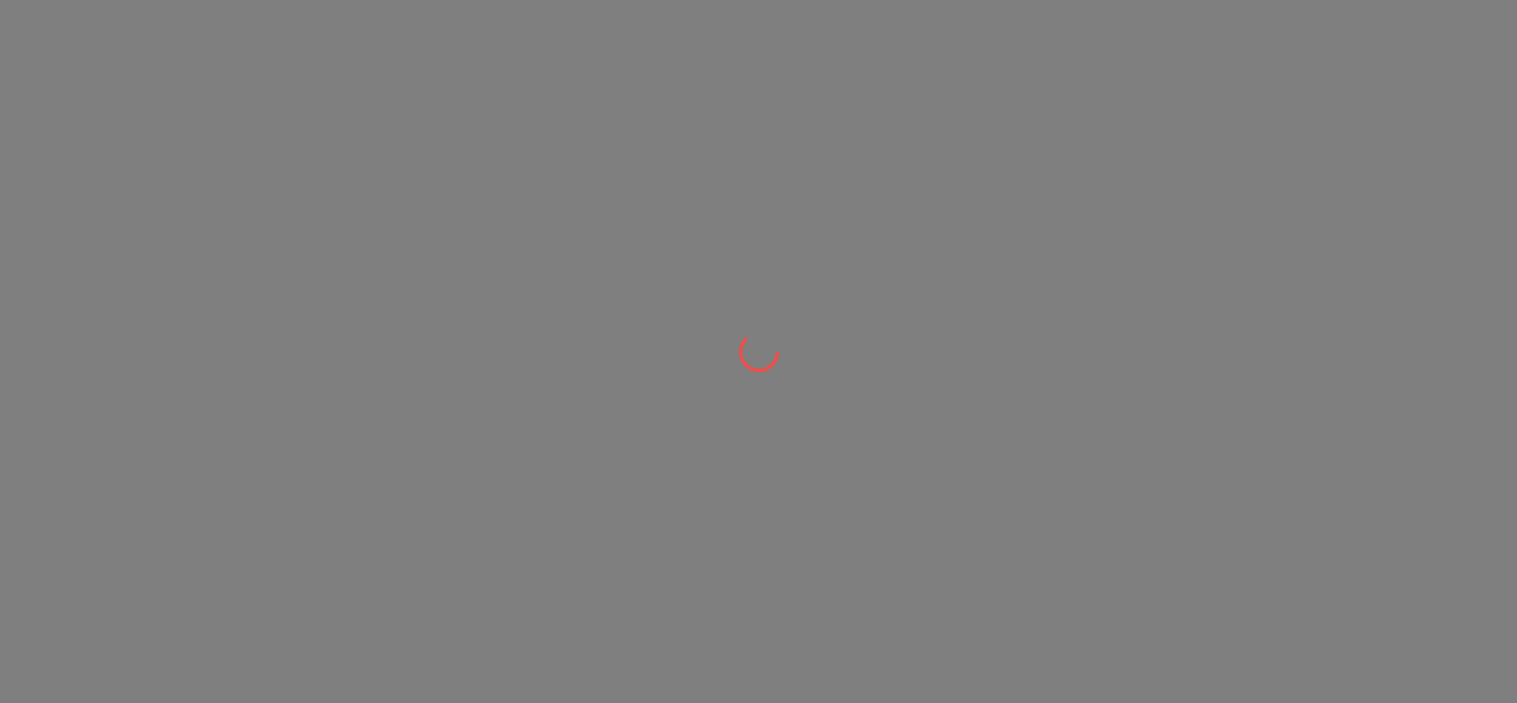scroll, scrollTop: 0, scrollLeft: 0, axis: both 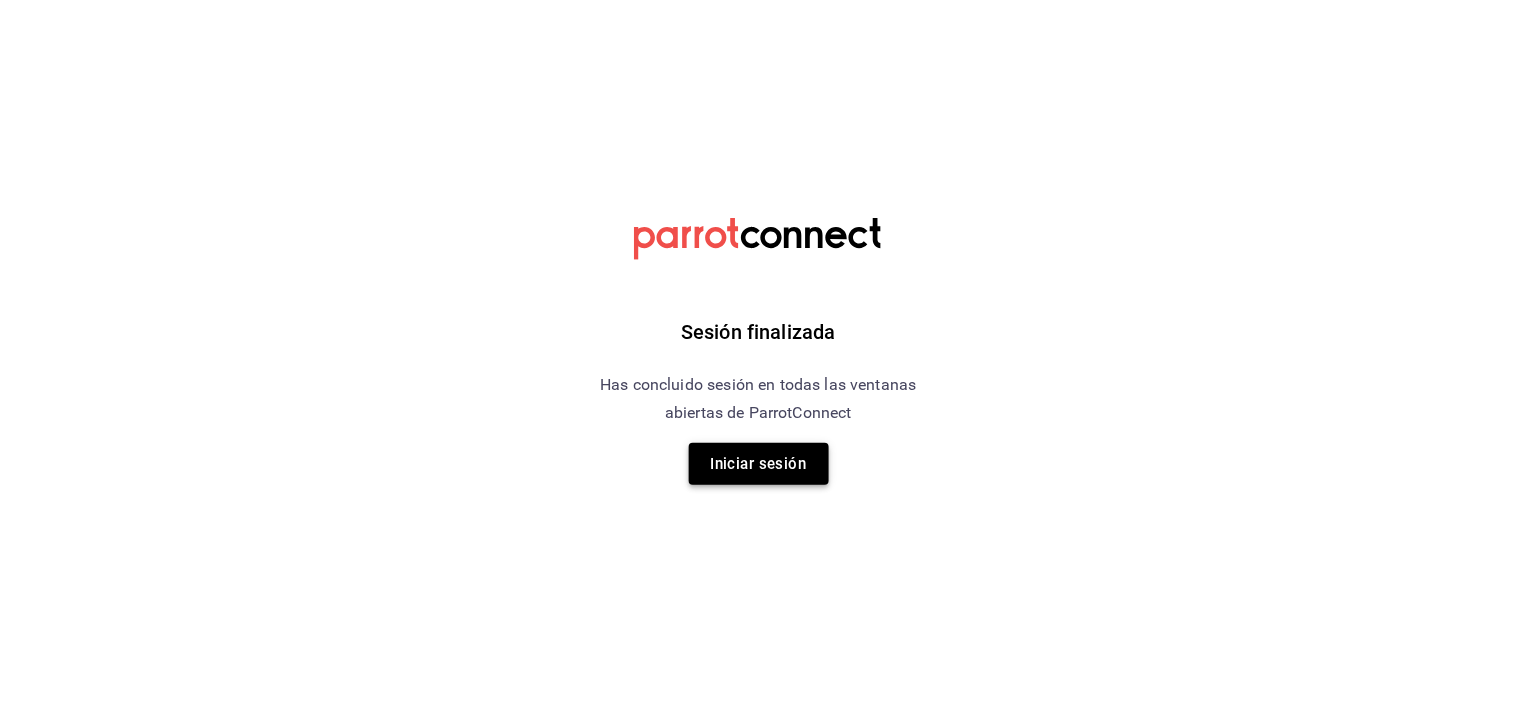 click on "Iniciar sesión" at bounding box center [759, 464] 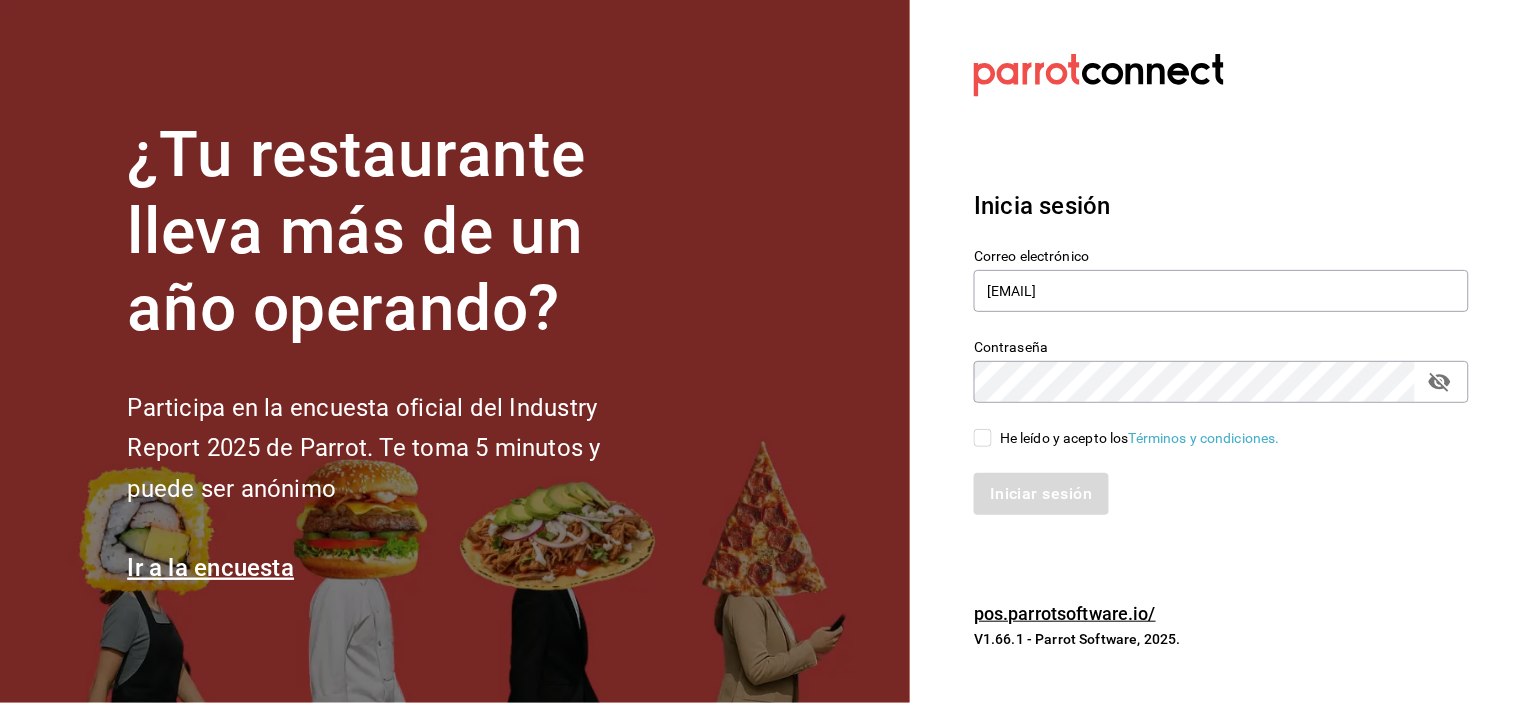 click on "He leído y acepto los  Términos y condiciones." at bounding box center [983, 438] 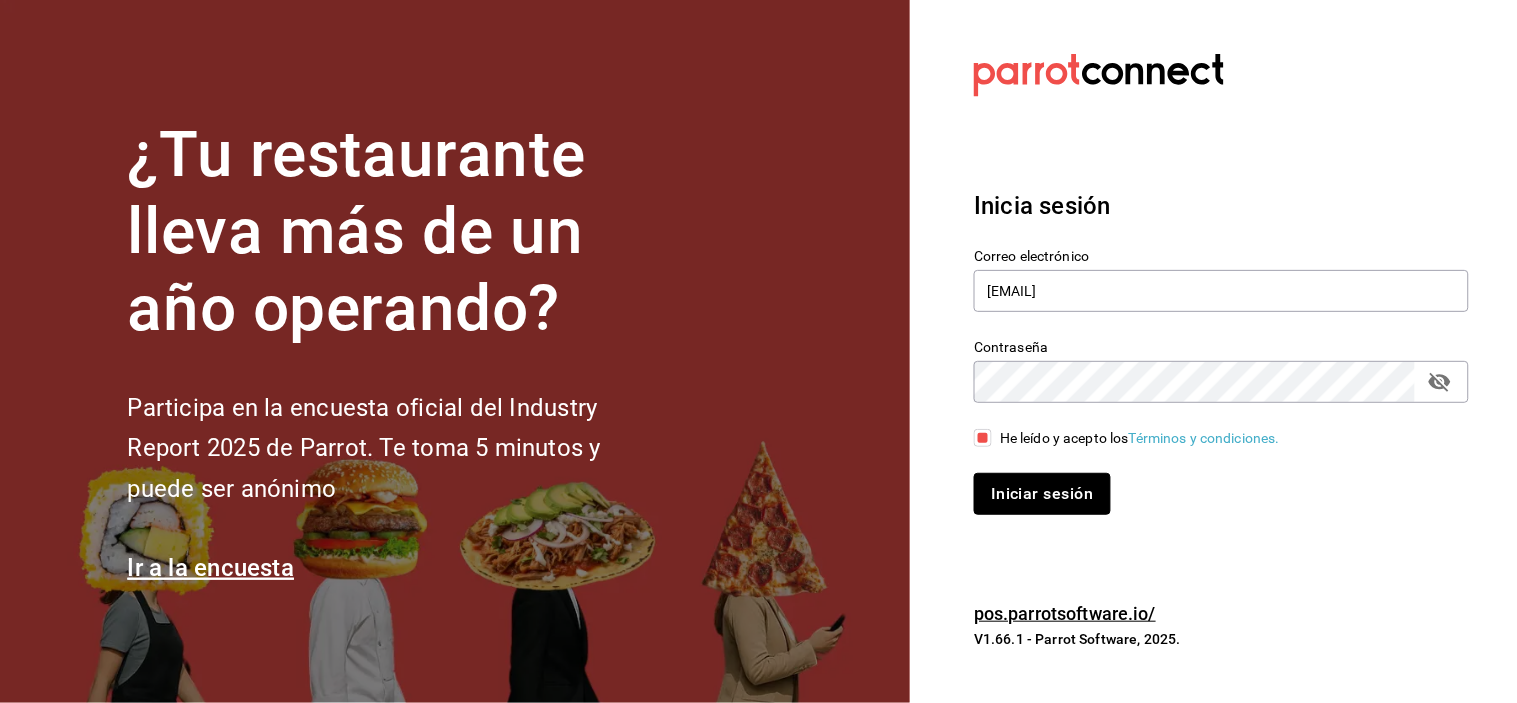 drag, startPoint x: 991, startPoint y: 478, endPoint x: 992, endPoint y: 492, distance: 14.035668 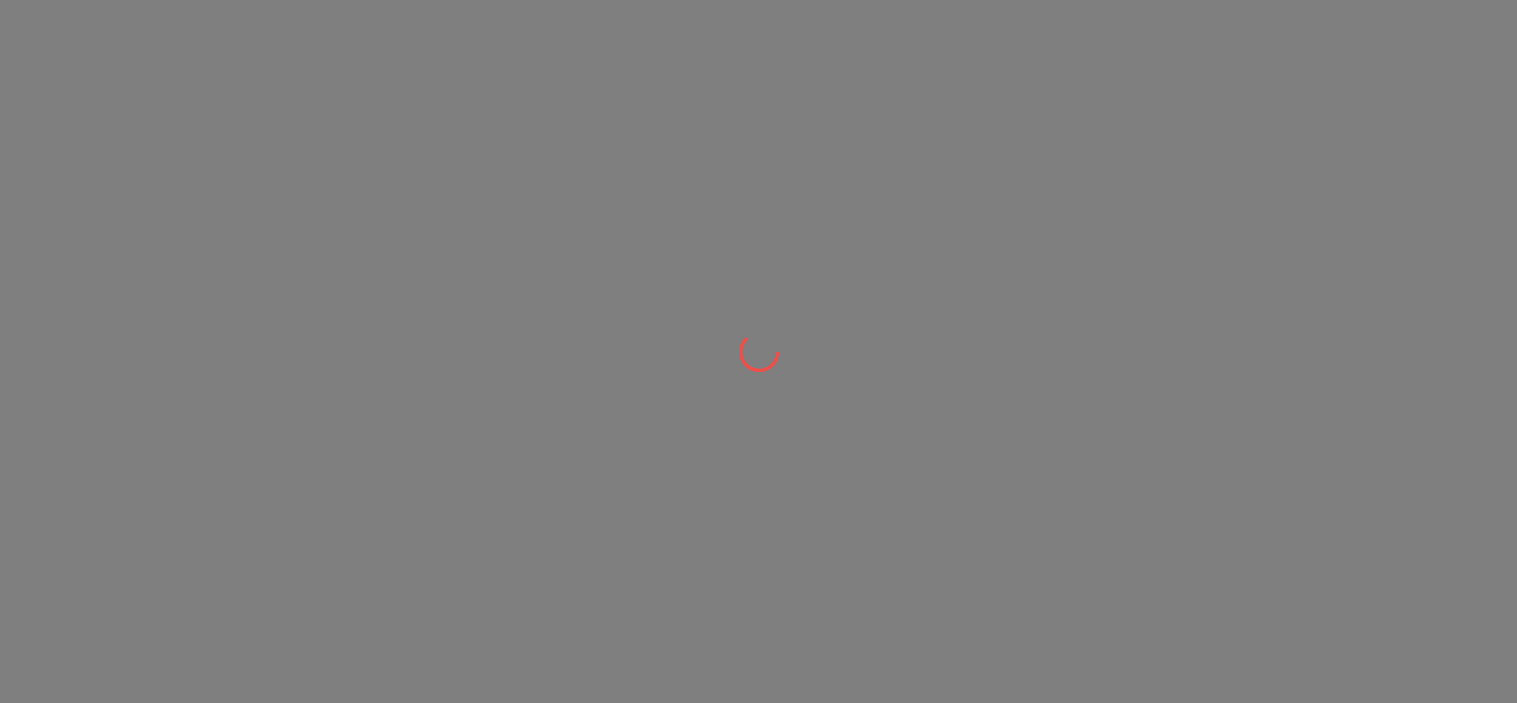 scroll, scrollTop: 0, scrollLeft: 0, axis: both 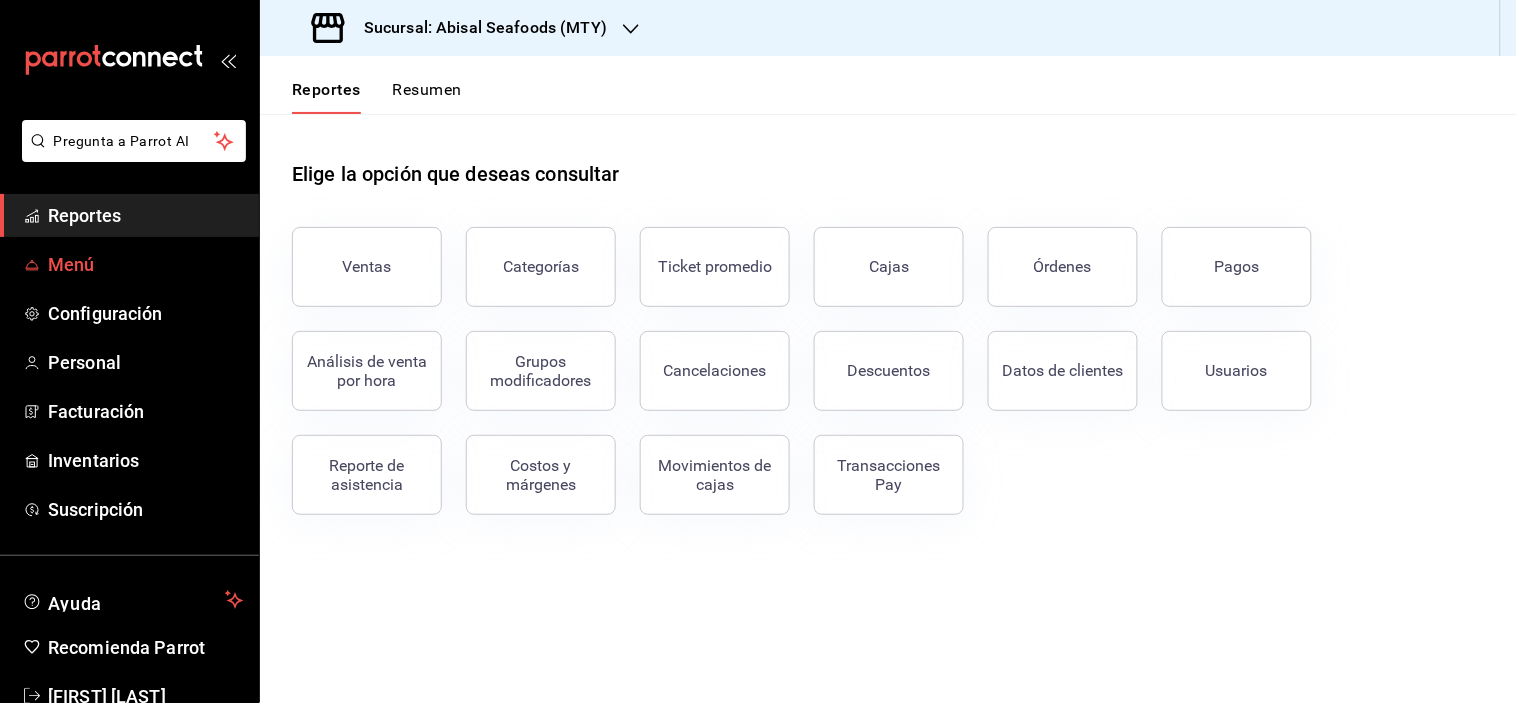 click on "Menú" at bounding box center (129, 264) 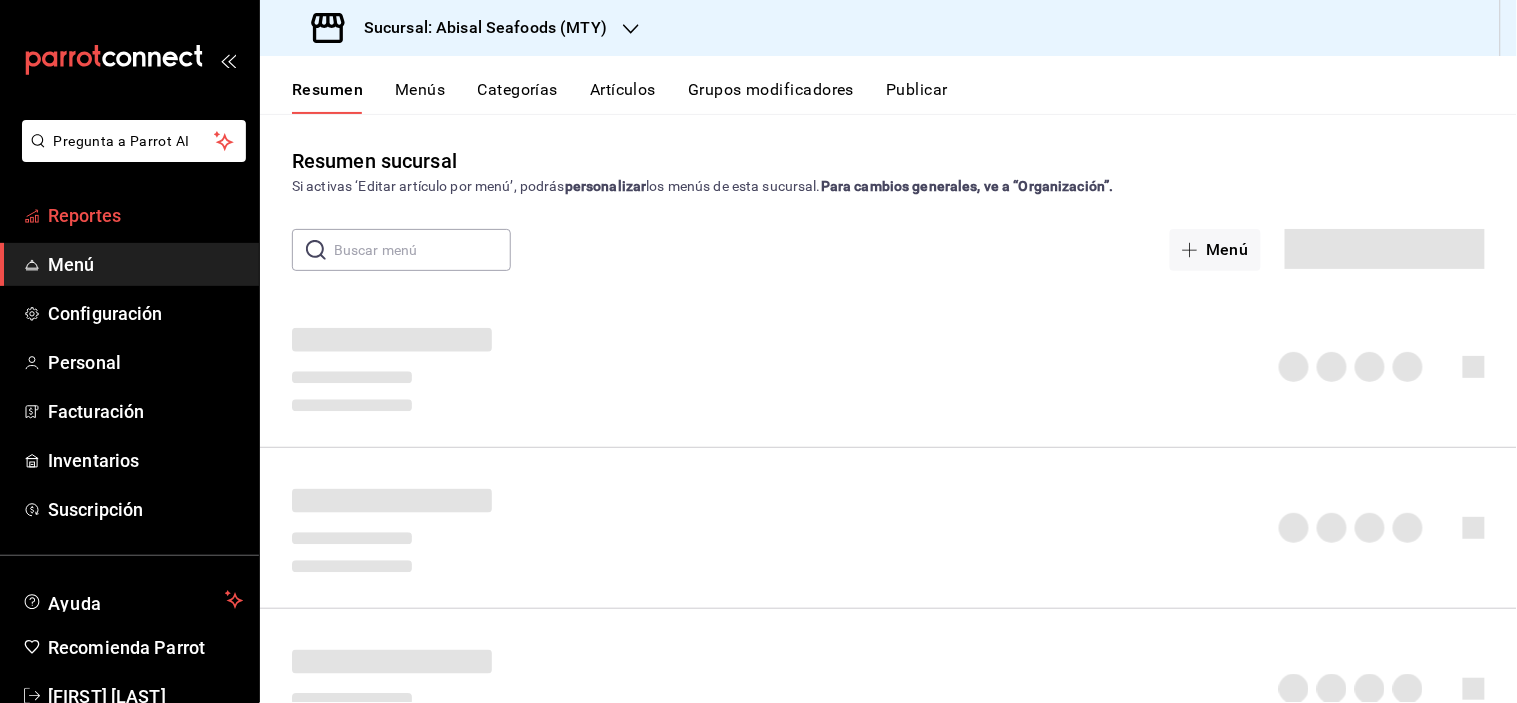 click on "Reportes" at bounding box center (145, 215) 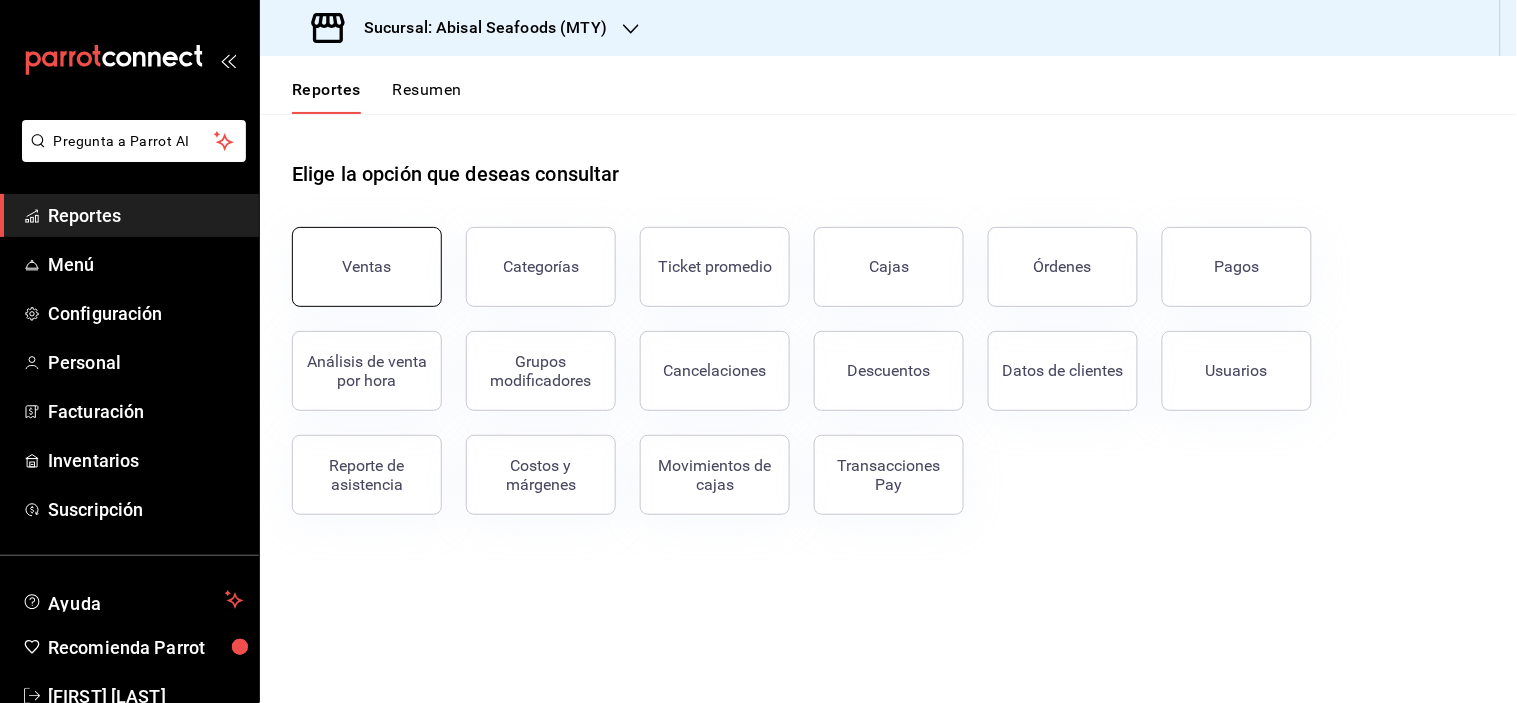 click on "Ventas" at bounding box center [367, 266] 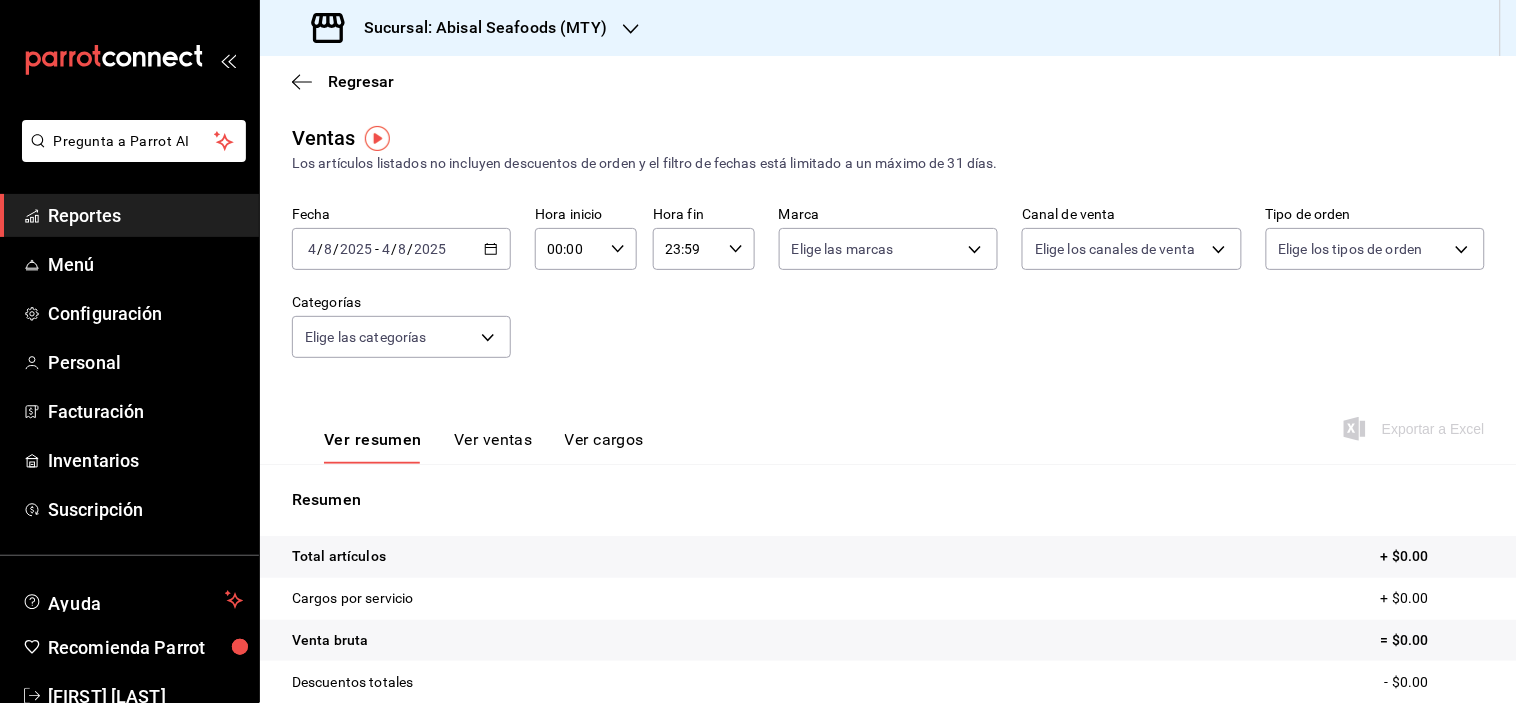 click on "Sucursal: Abisal Seafoods (MTY)" at bounding box center (461, 28) 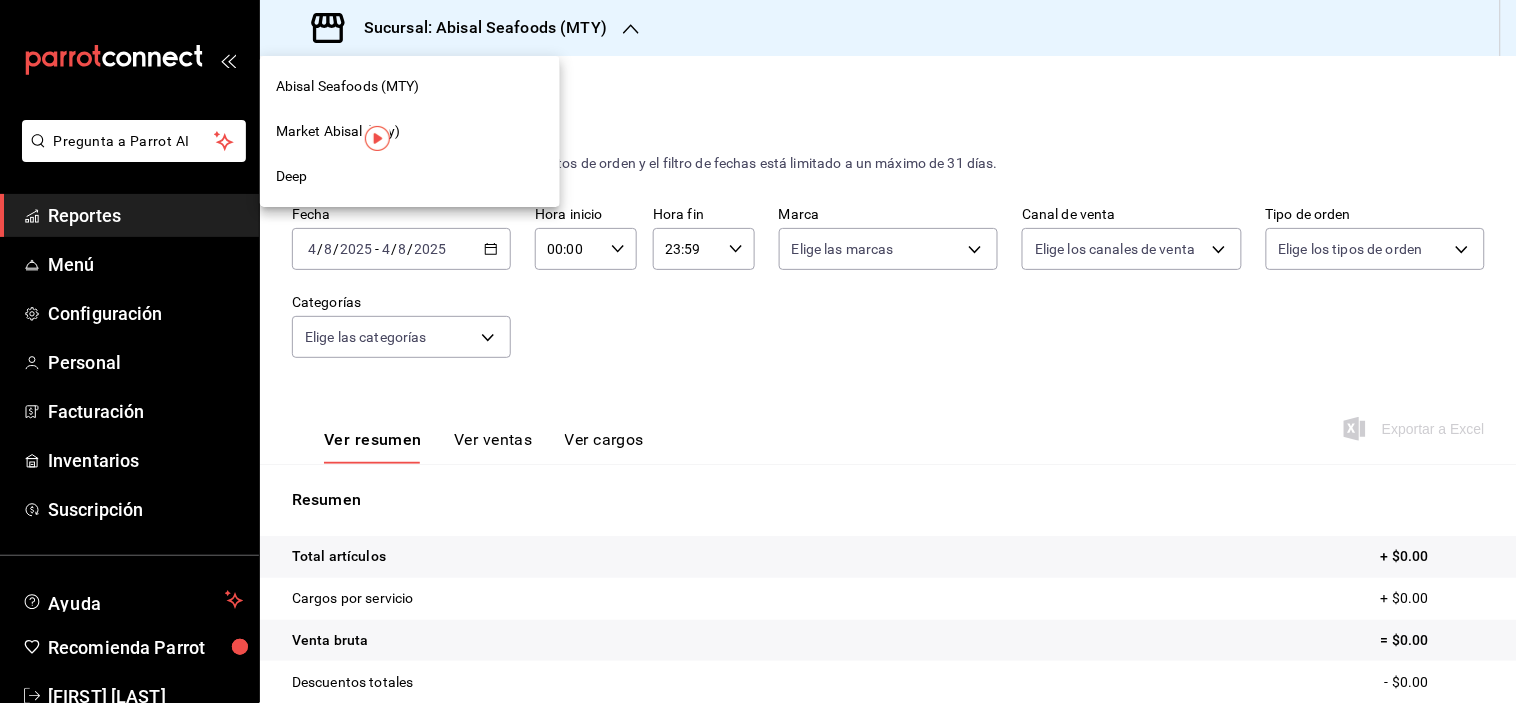 click on "Market Abisal (Mty)" at bounding box center [338, 131] 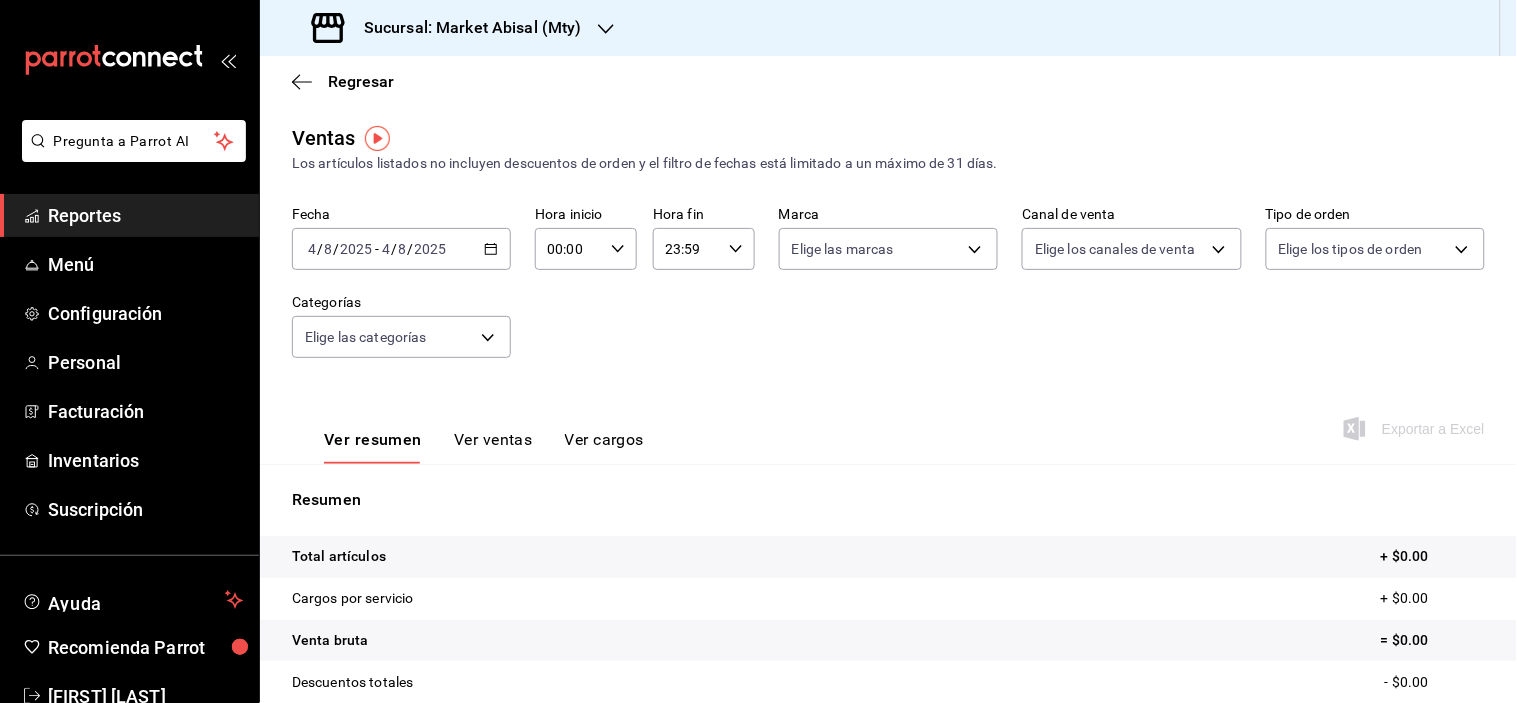 click 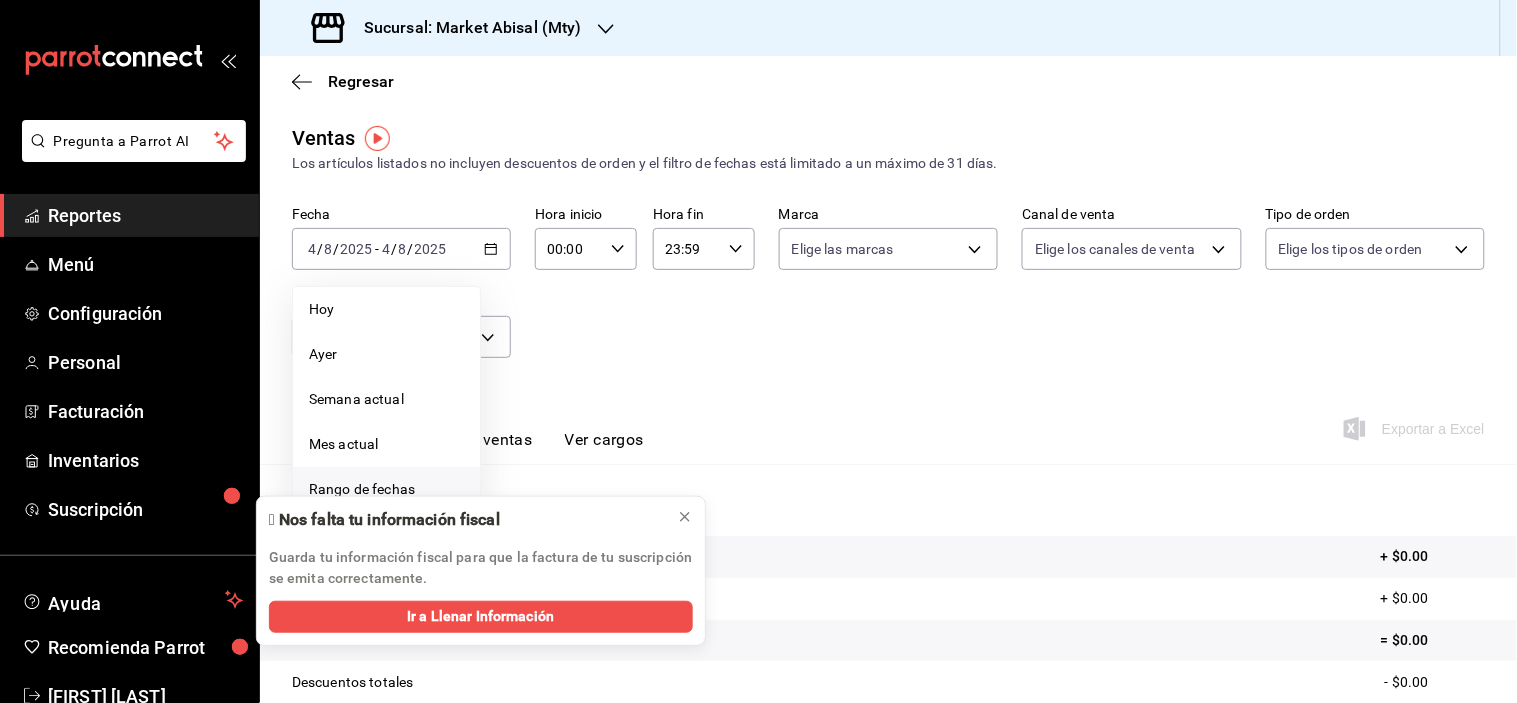 click on "Rango de fechas" at bounding box center [386, 489] 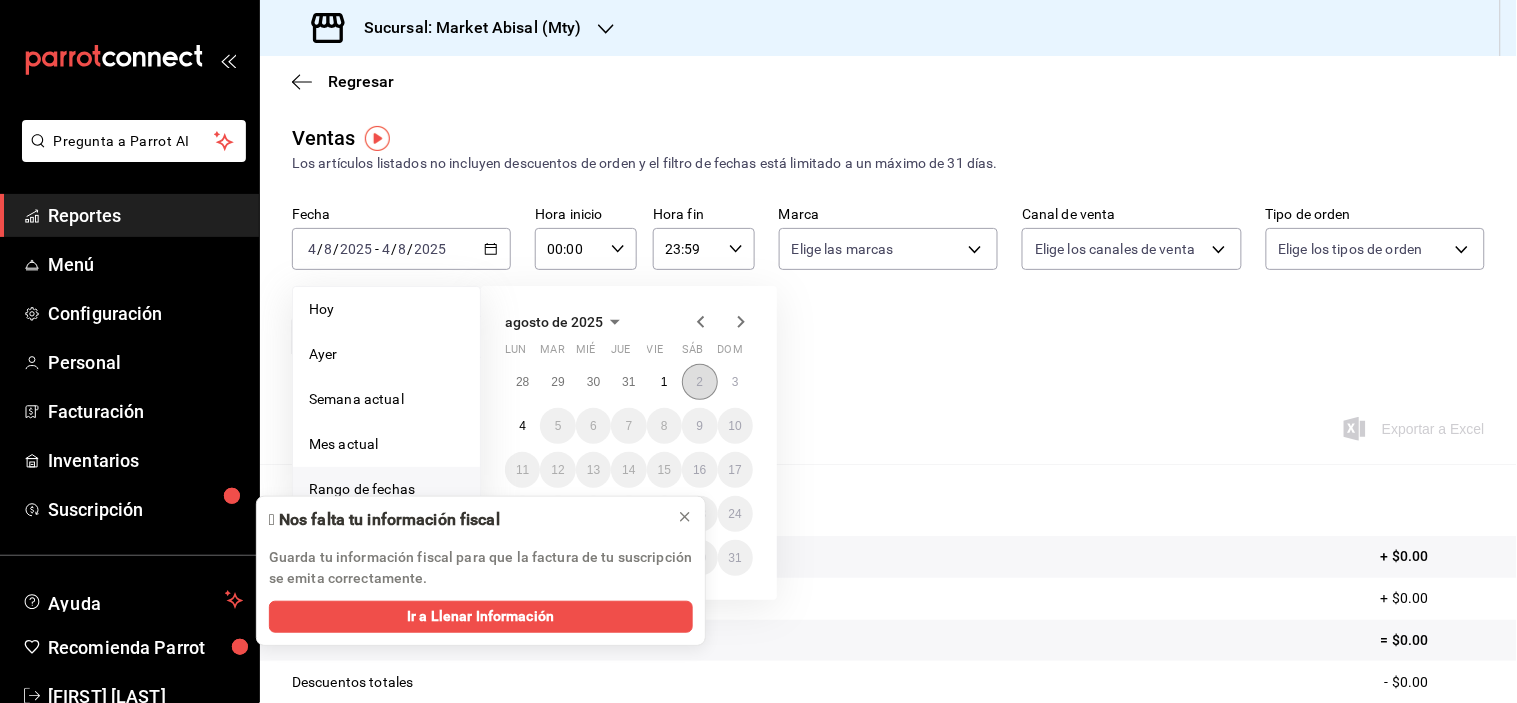 click on "2" at bounding box center [699, 382] 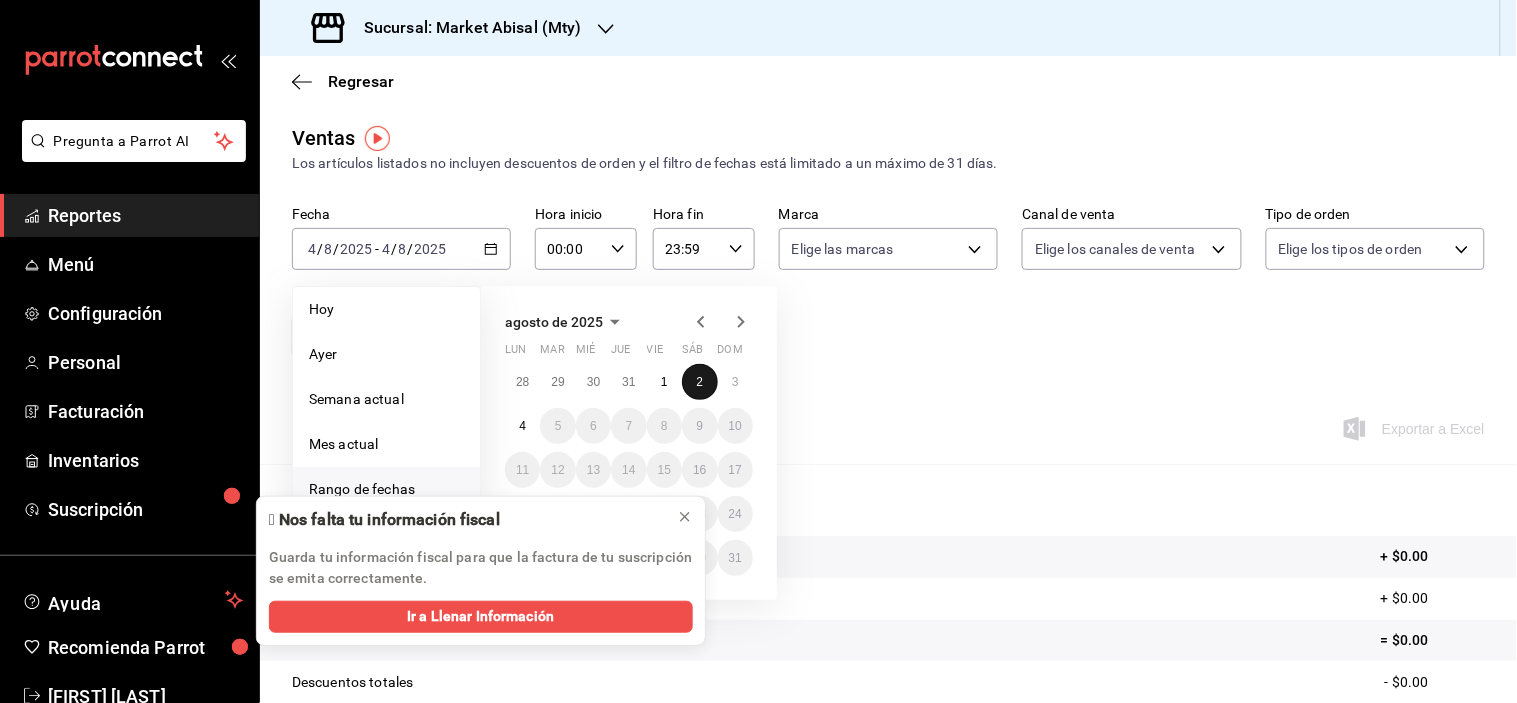 click on "2" at bounding box center [699, 382] 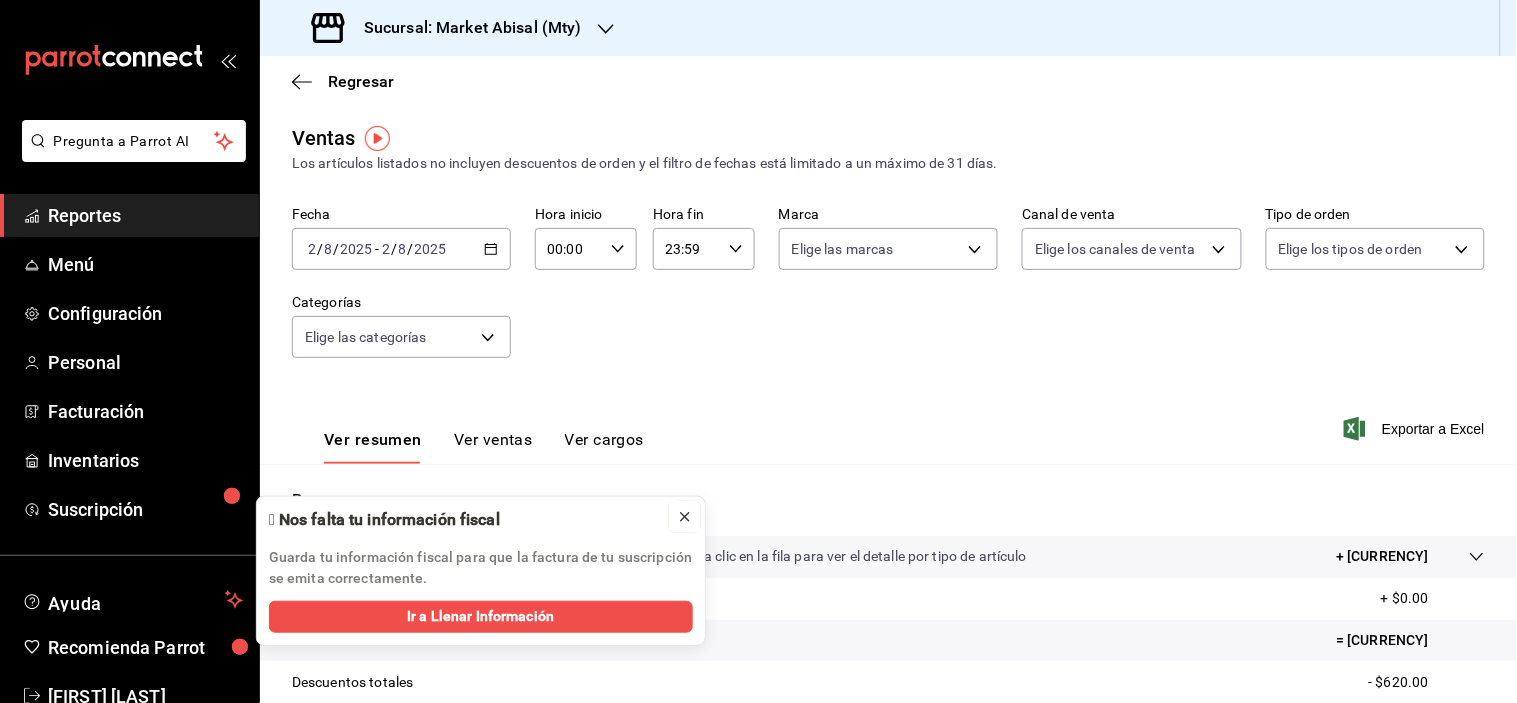 click 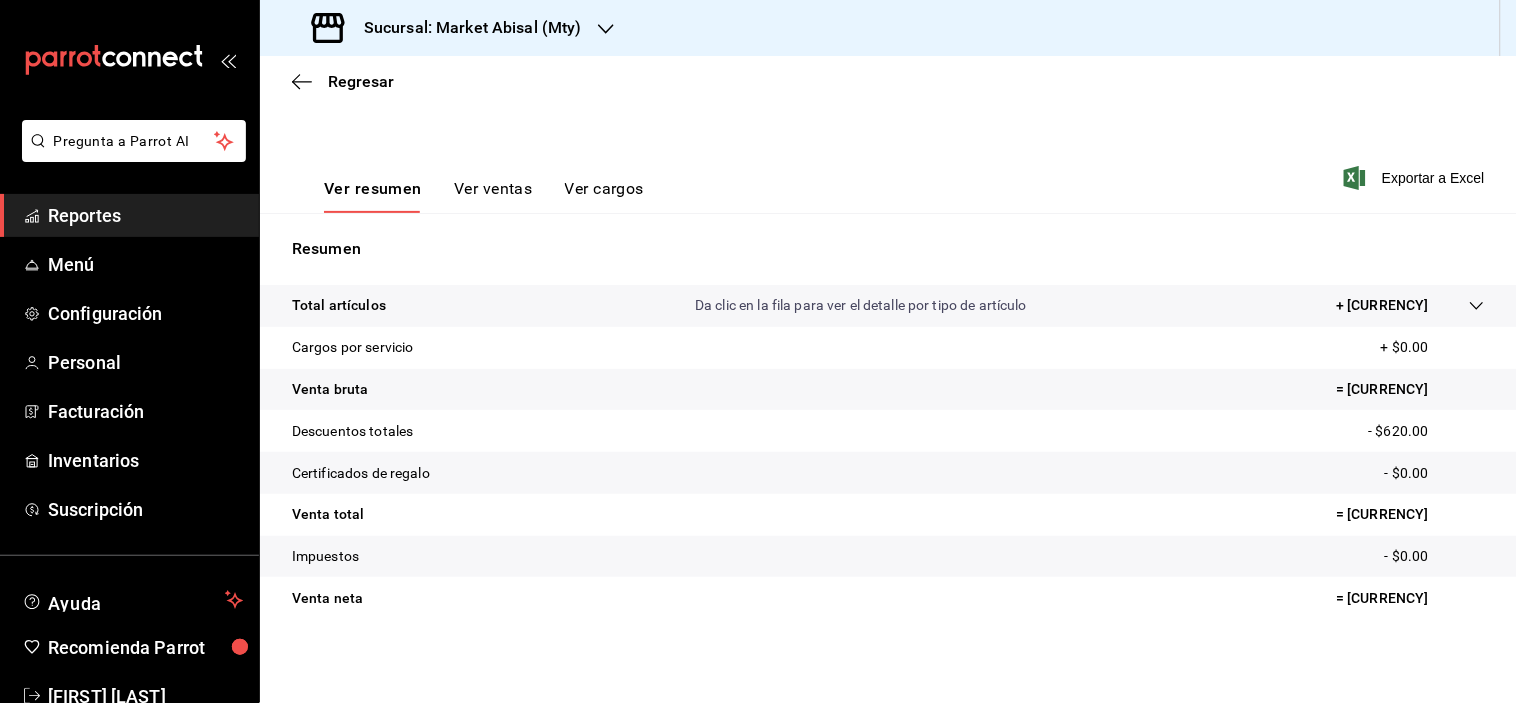 scroll, scrollTop: 255, scrollLeft: 0, axis: vertical 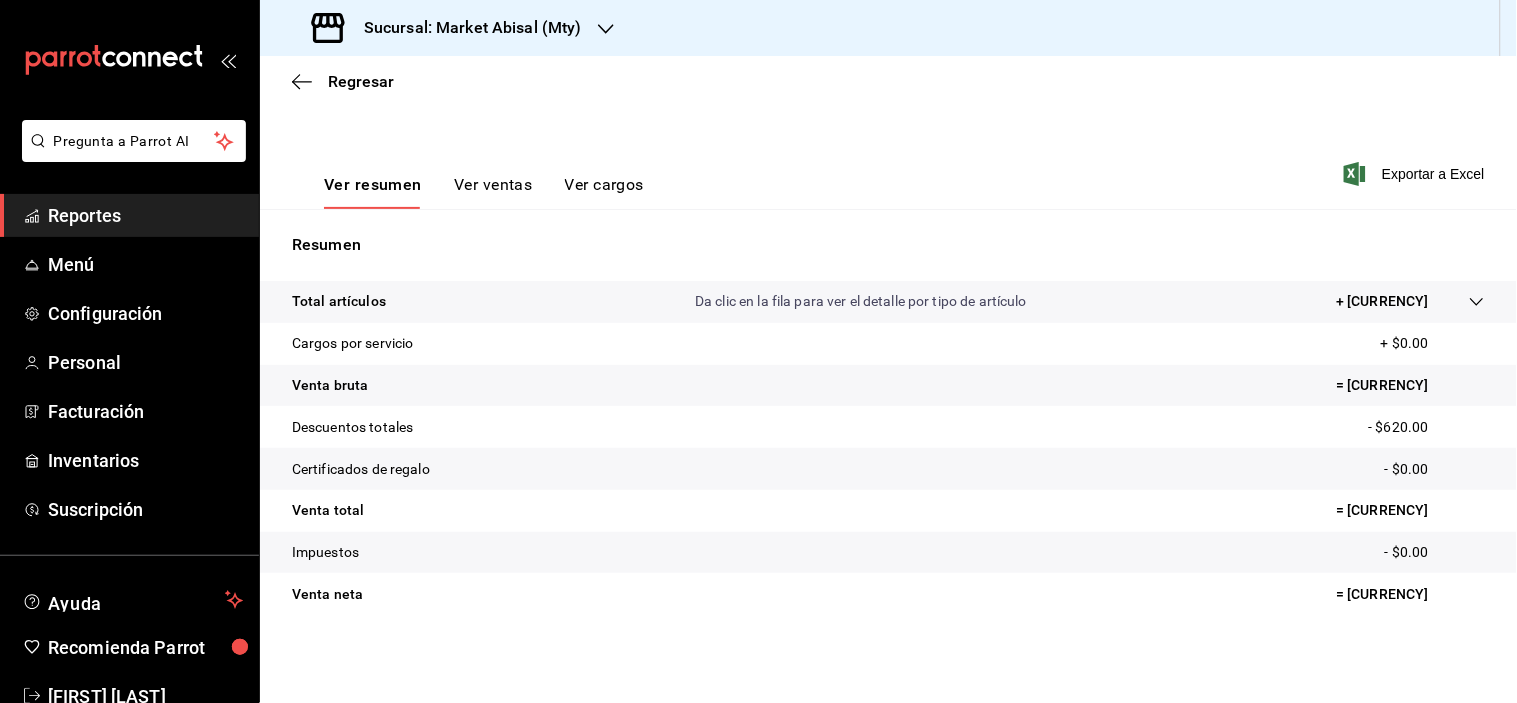 click on "Sucursal: Market Abisal (Mty)" at bounding box center (465, 28) 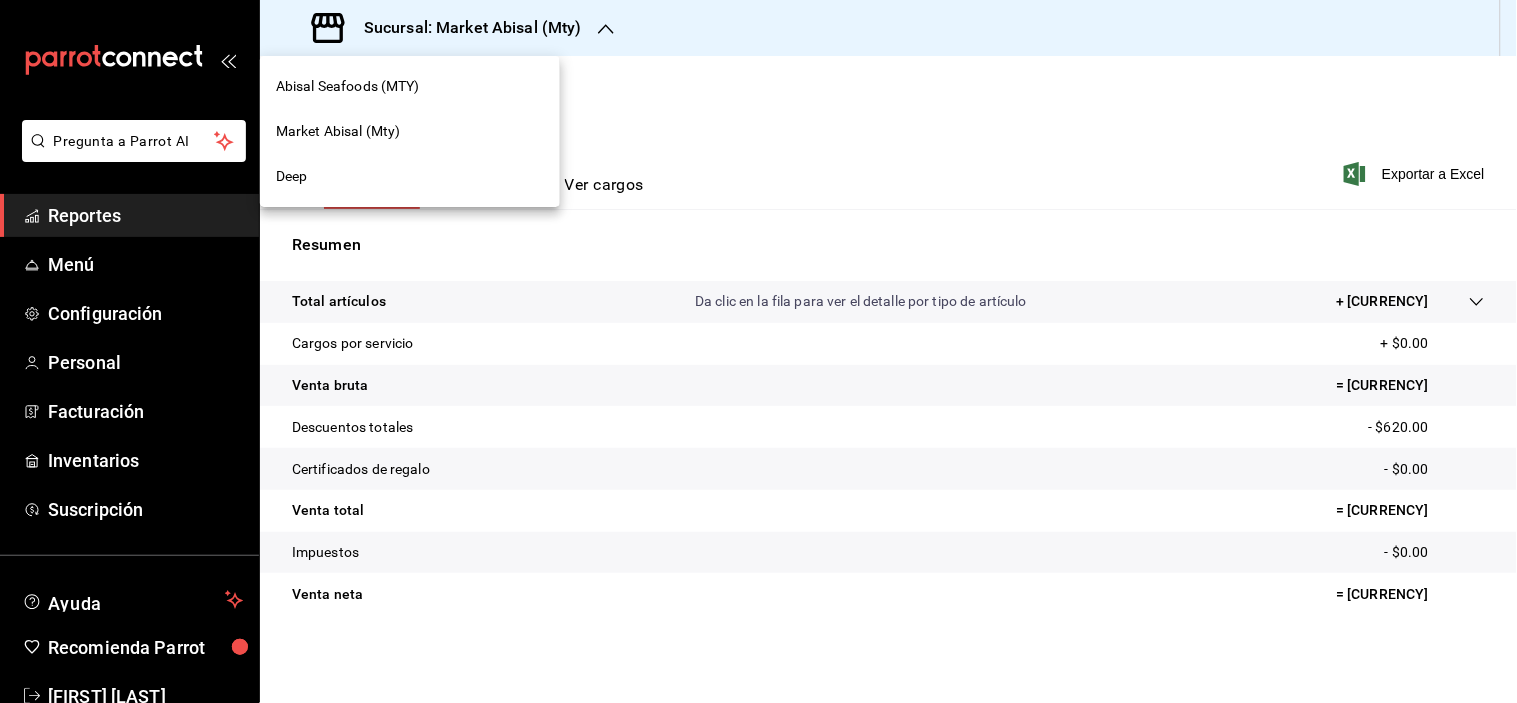 click on "Market Abisal (Mty)" at bounding box center [338, 131] 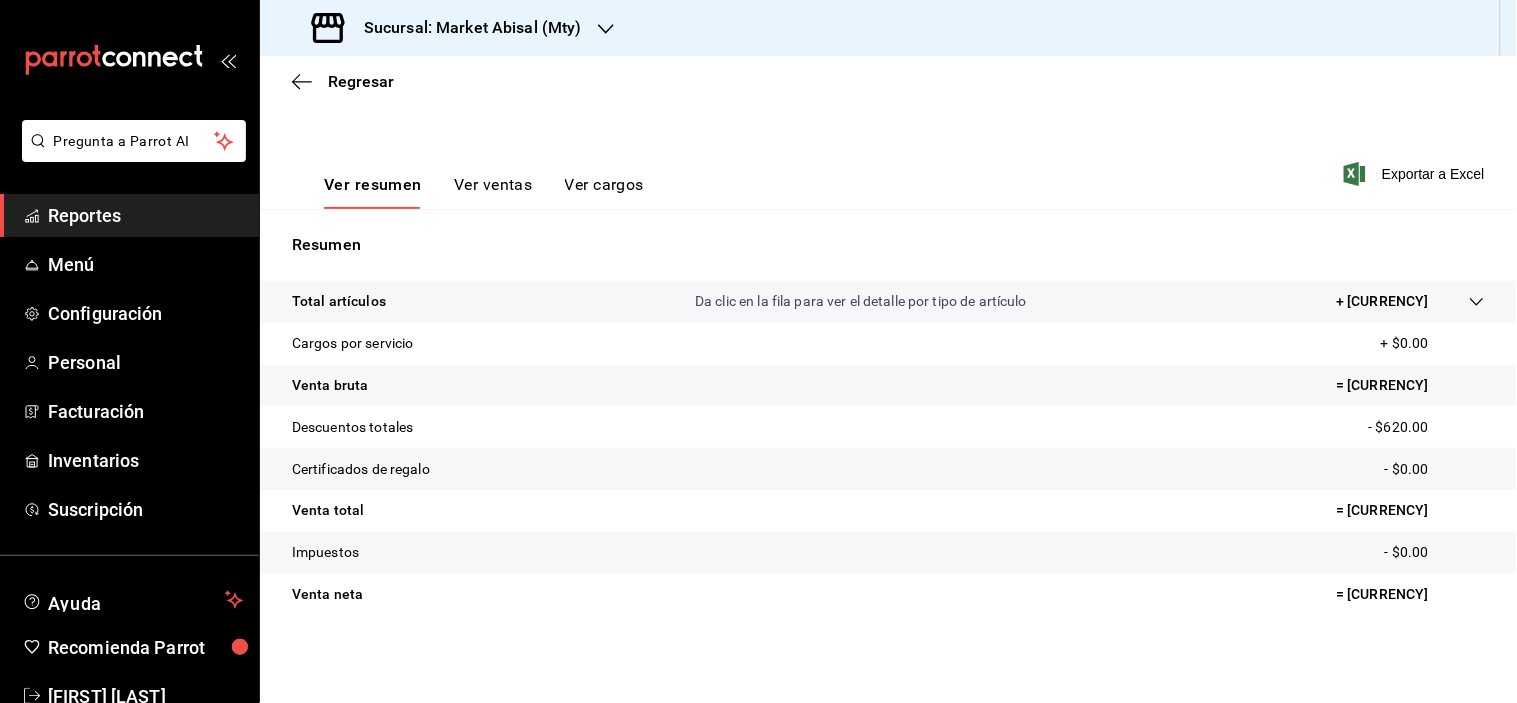 click on "Sucursal: Market Abisal (Mty)" at bounding box center (465, 28) 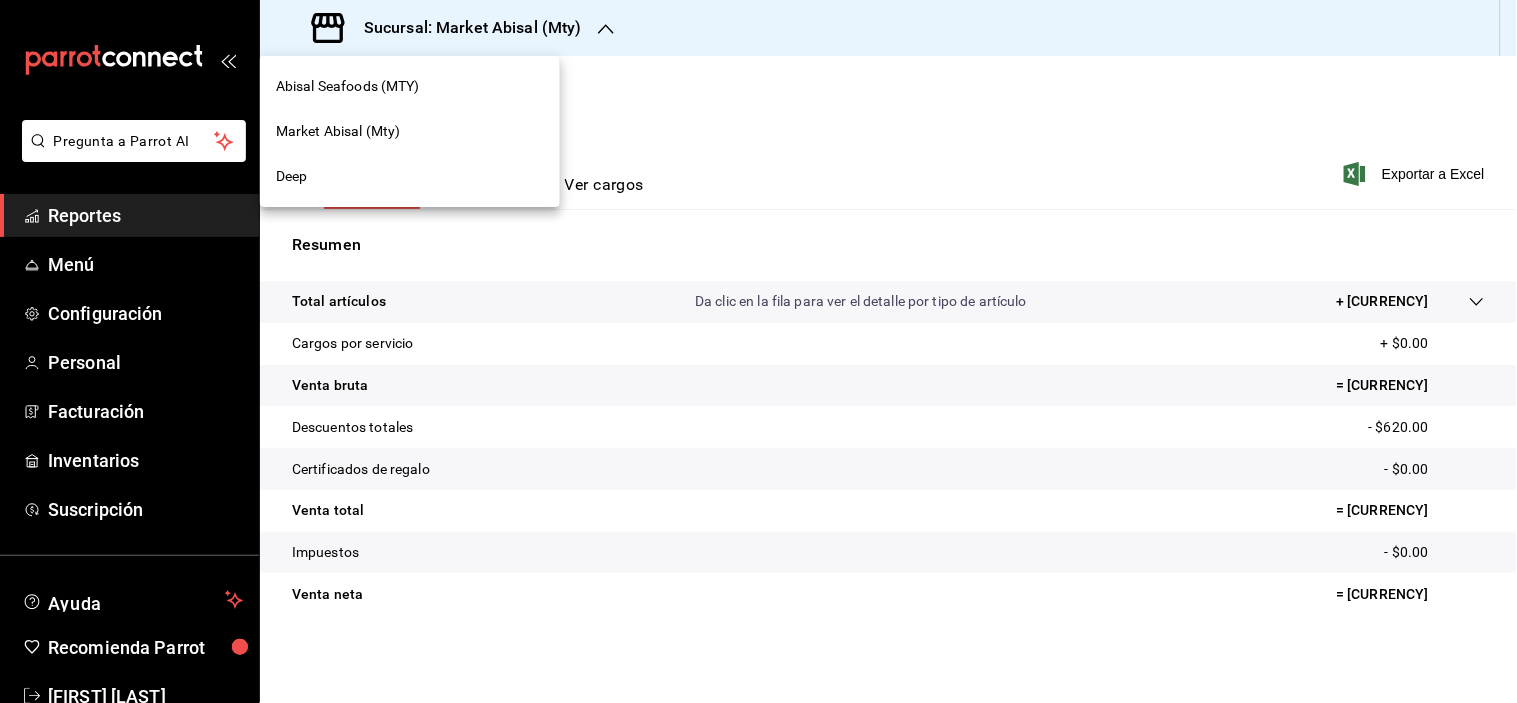 click at bounding box center [758, 351] 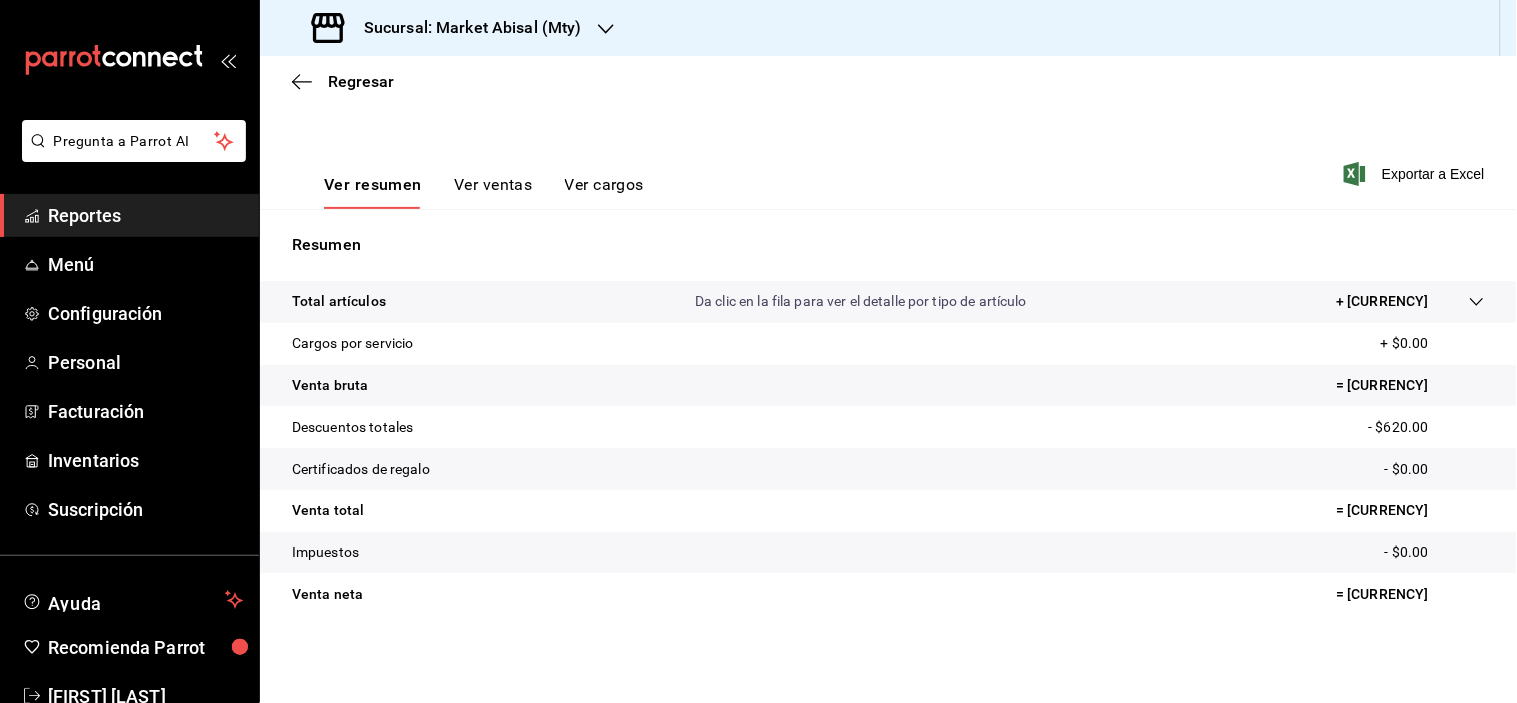 click on "Reportes" at bounding box center (145, 215) 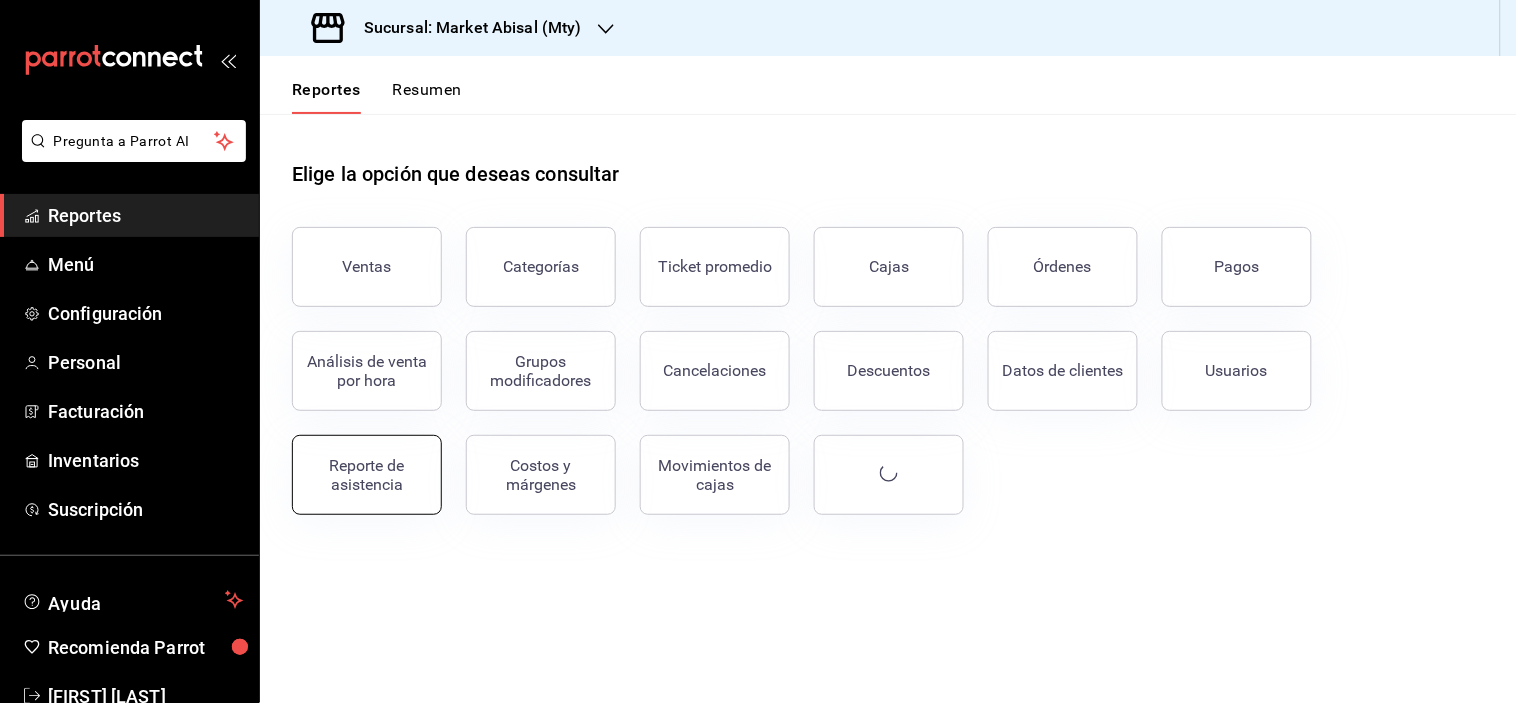 click on "Reporte de asistencia" at bounding box center (367, 475) 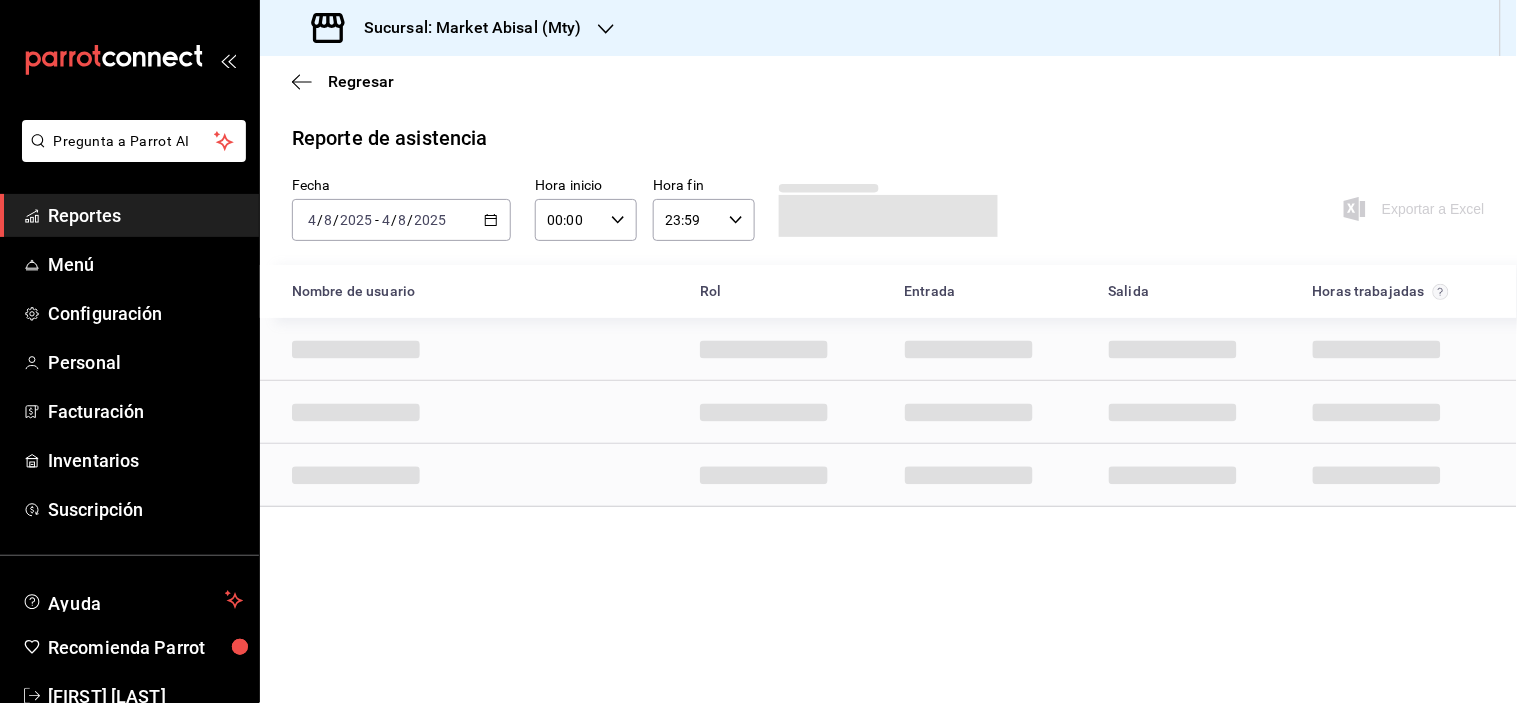 click 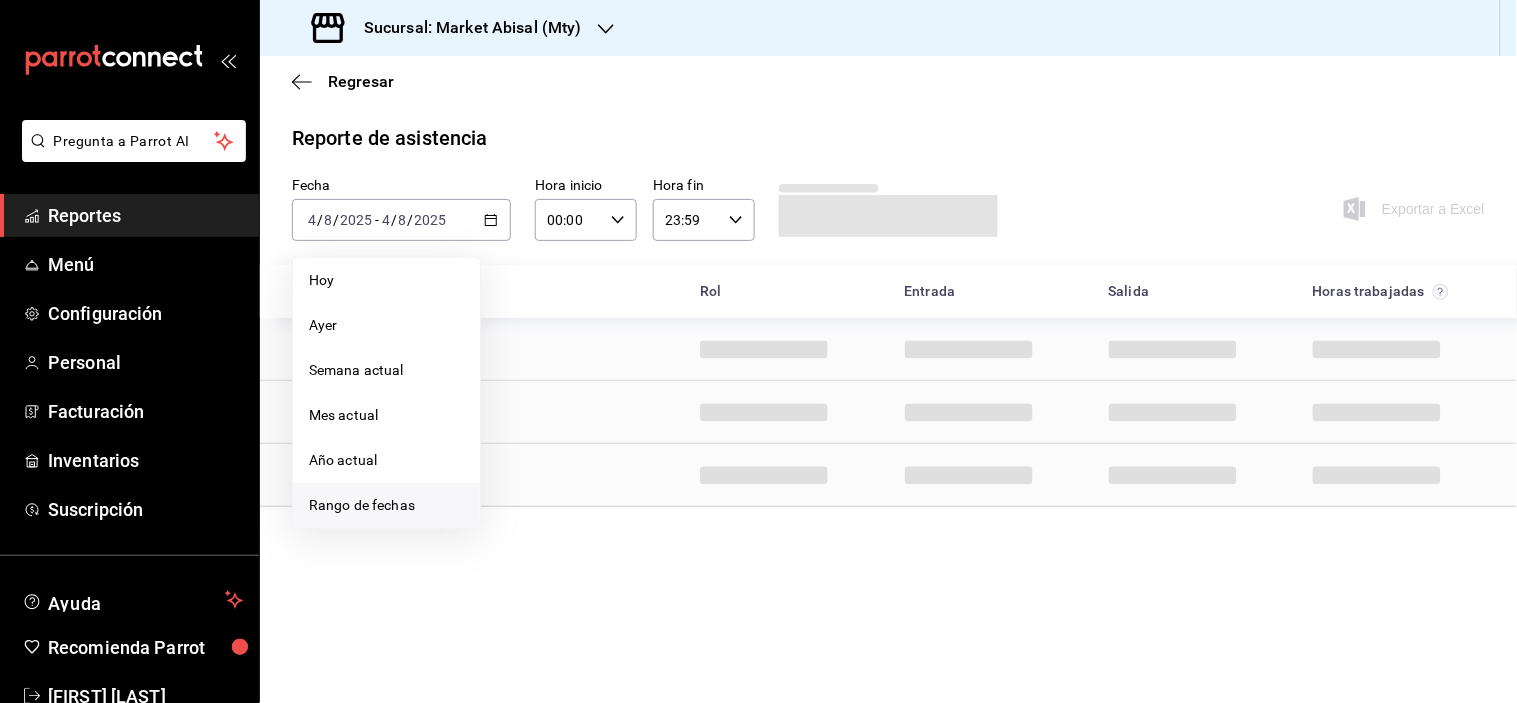click on "Rango de fechas" at bounding box center (386, 505) 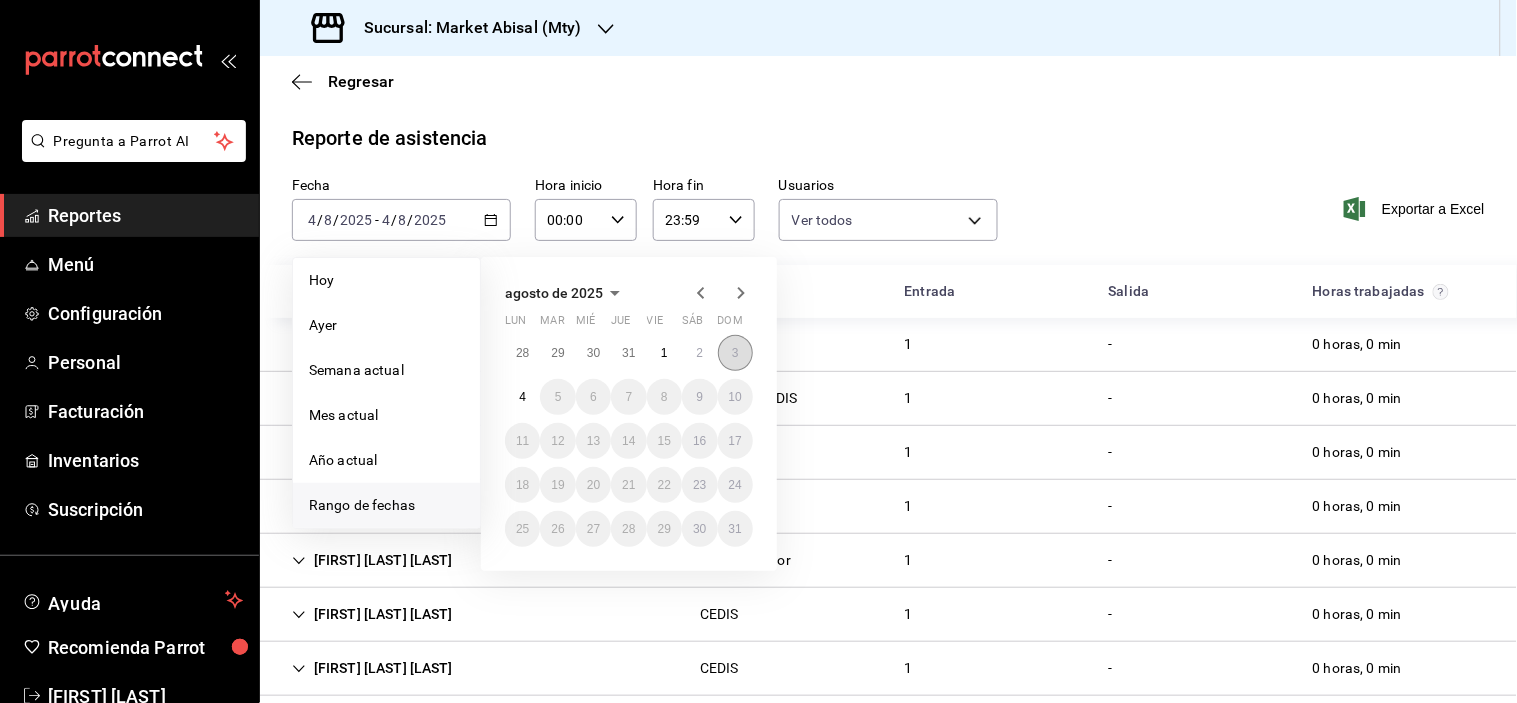 click on "3" at bounding box center [735, 353] 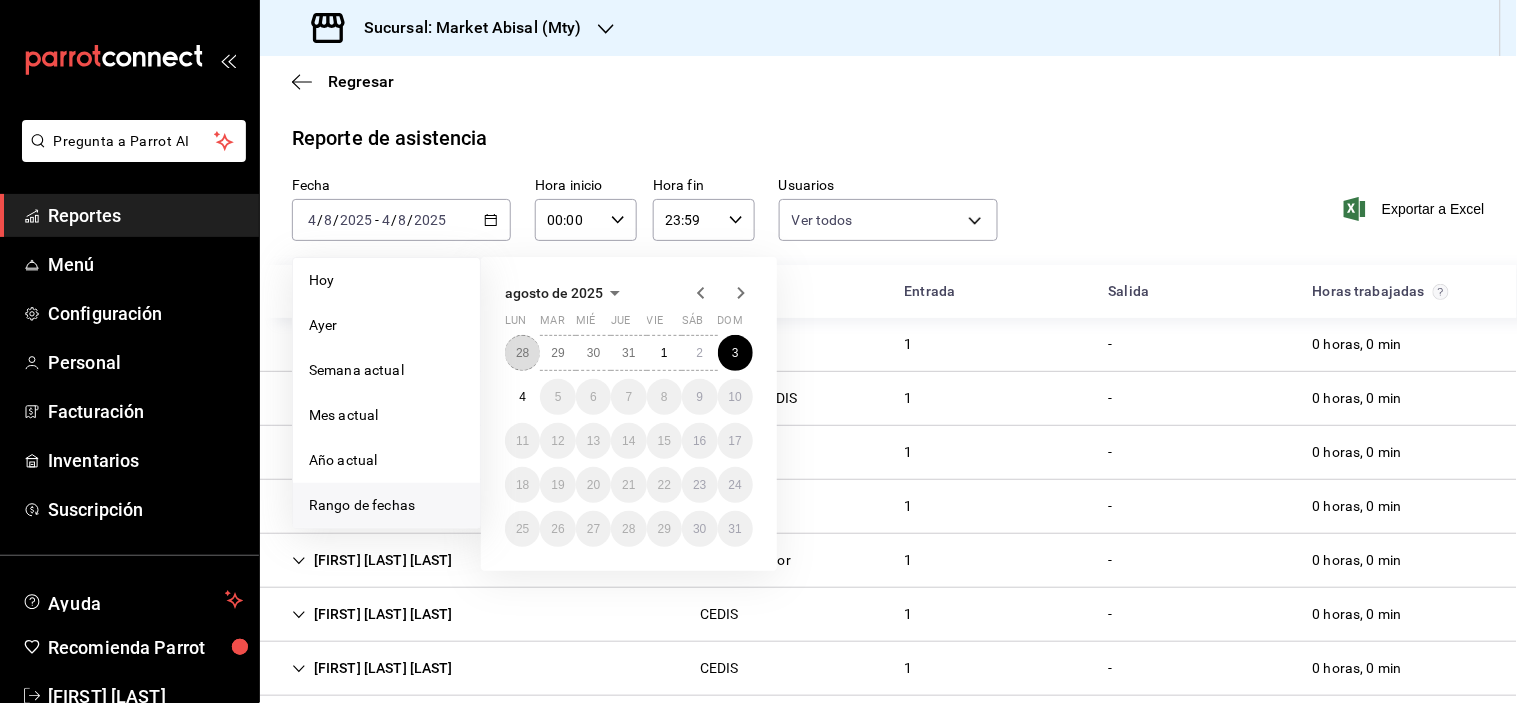 drag, startPoint x: 525, startPoint y: 366, endPoint x: 541, endPoint y: 374, distance: 17.888544 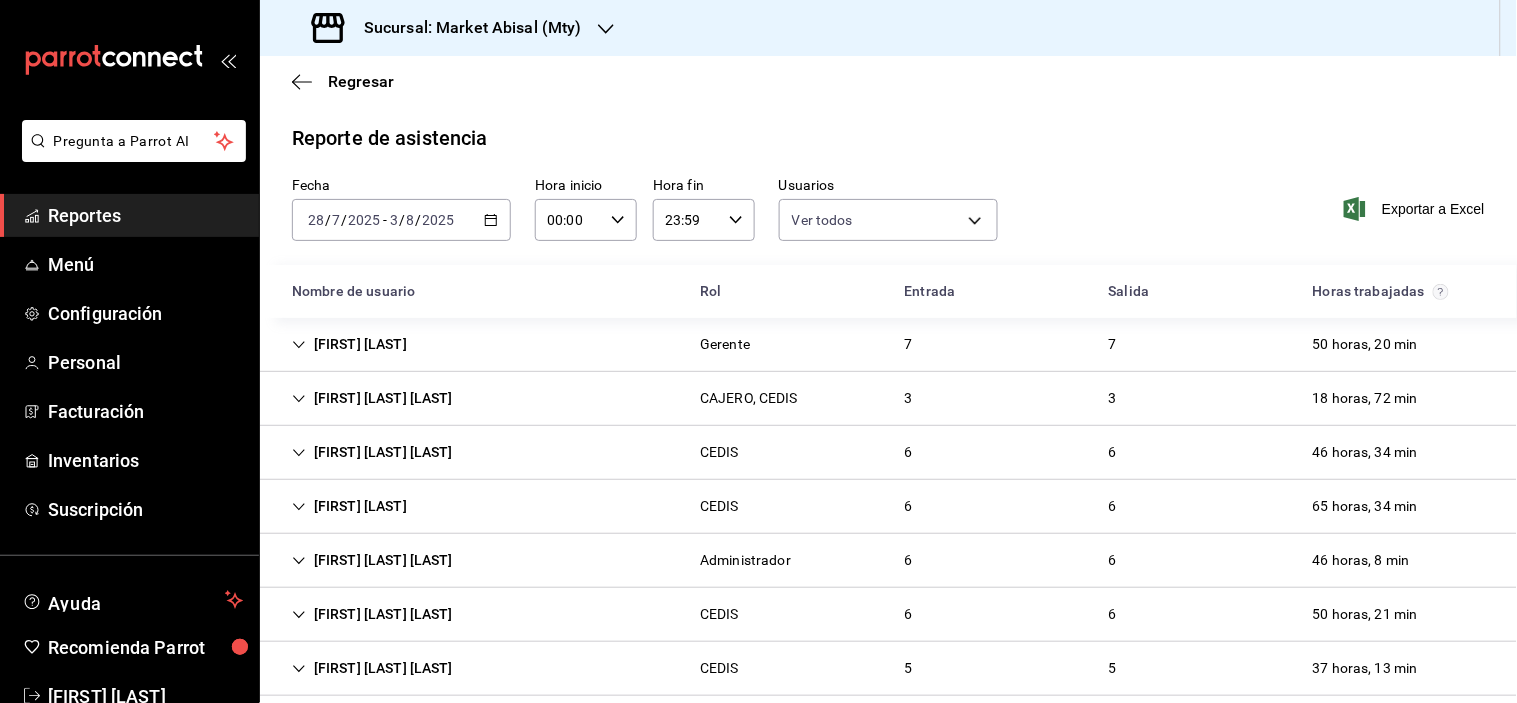 click 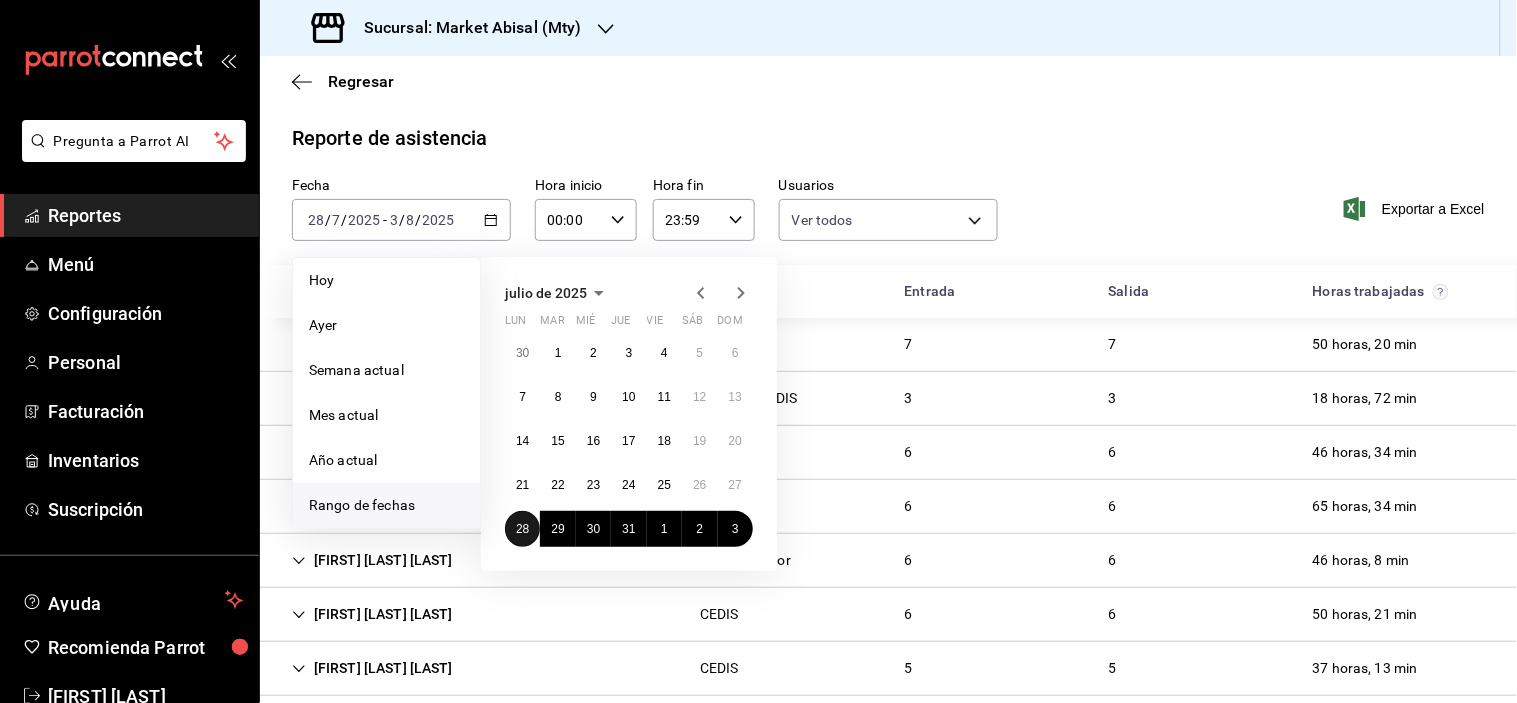click on "28" at bounding box center [522, 529] 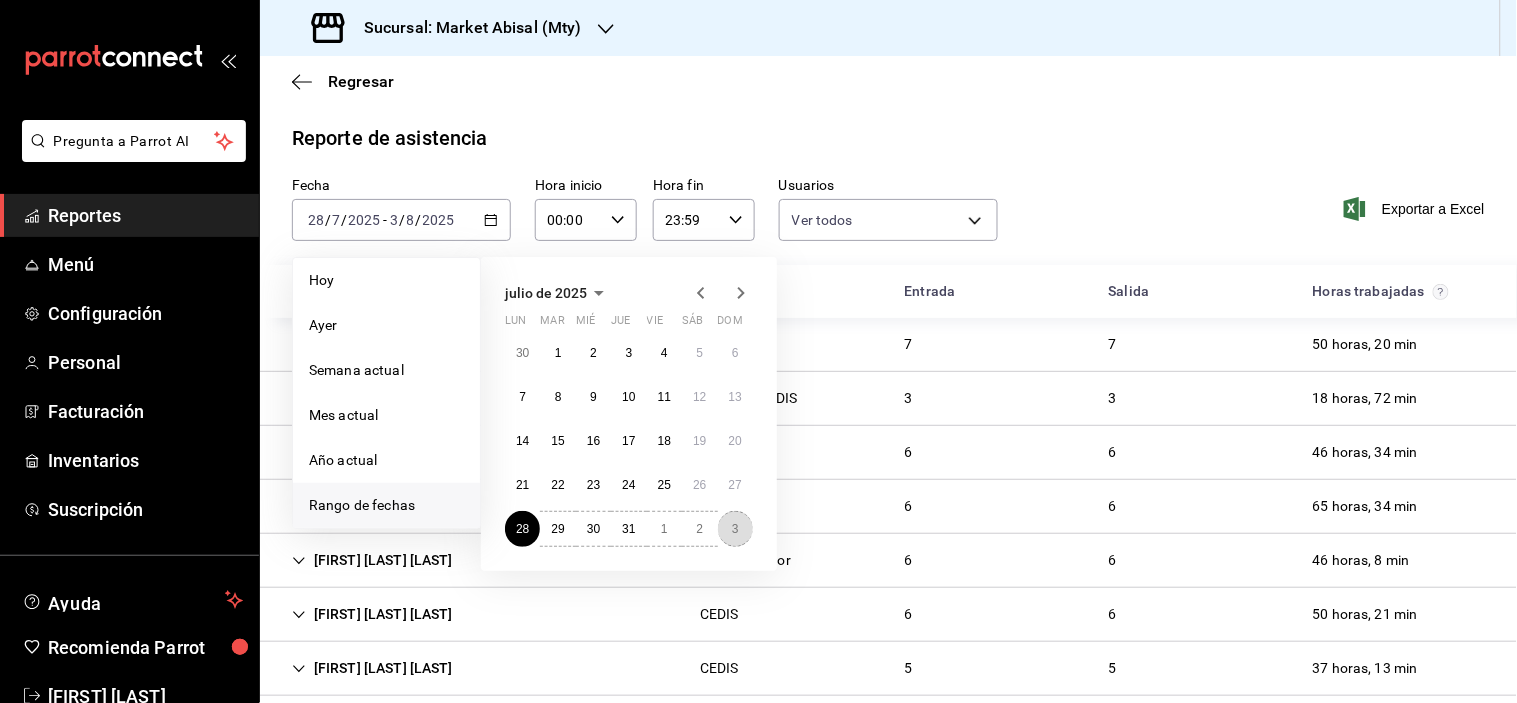 click on "3" at bounding box center [735, 529] 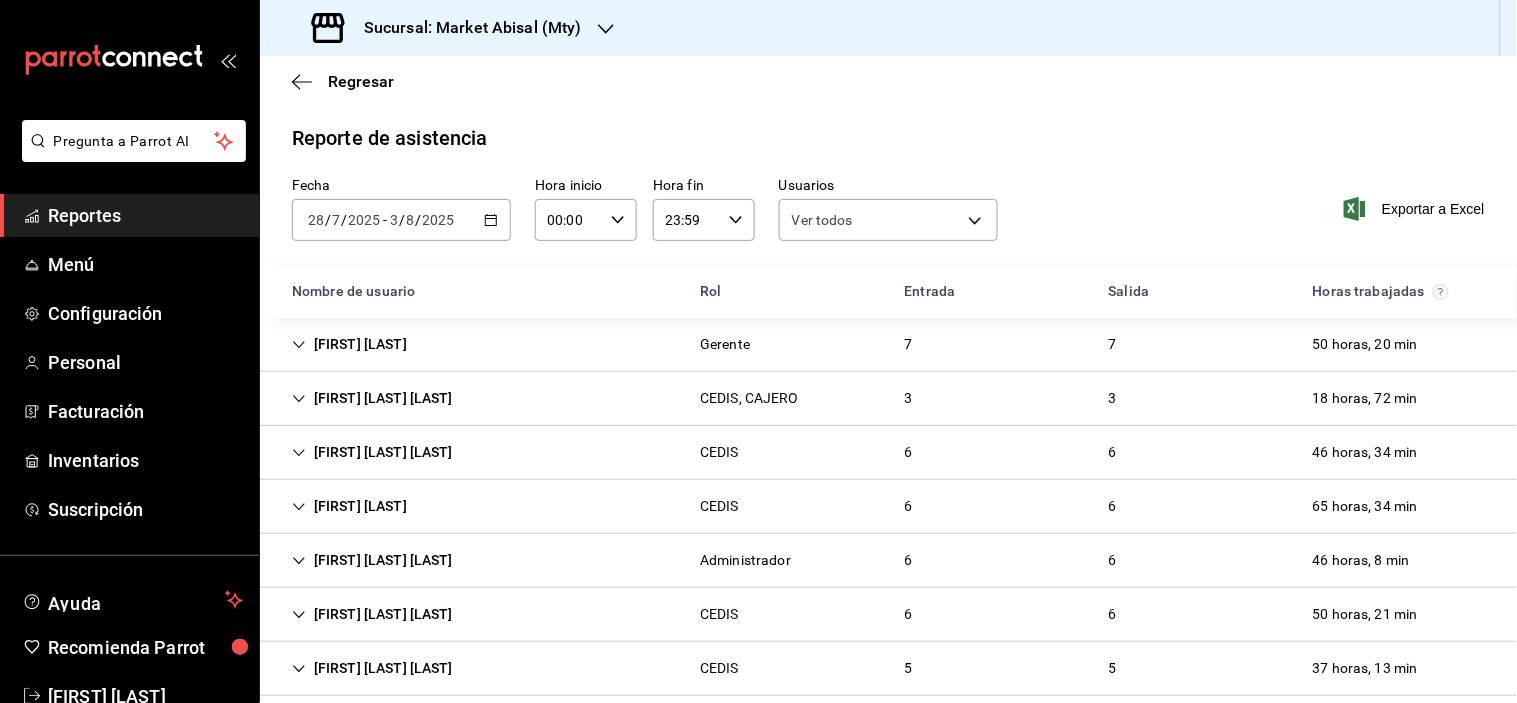 click 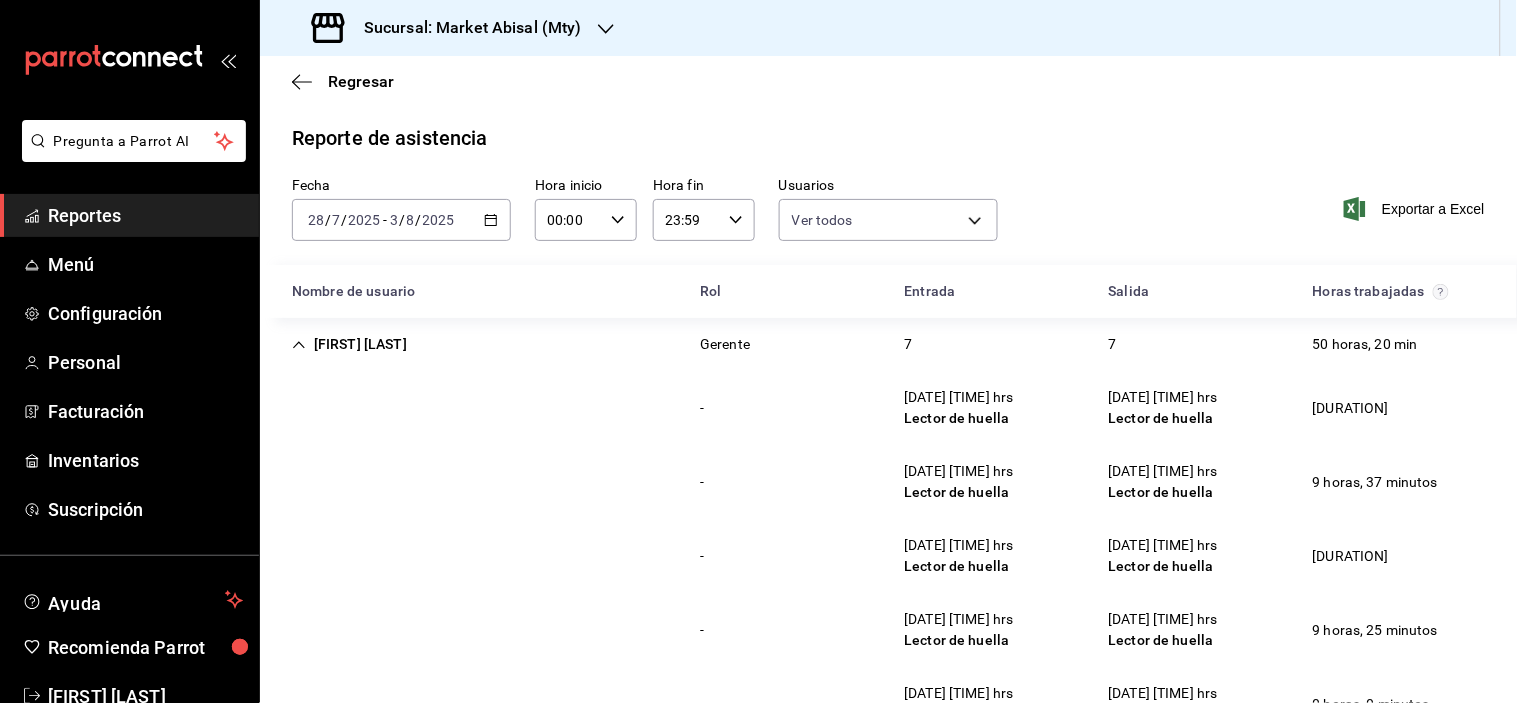 scroll, scrollTop: 111, scrollLeft: 0, axis: vertical 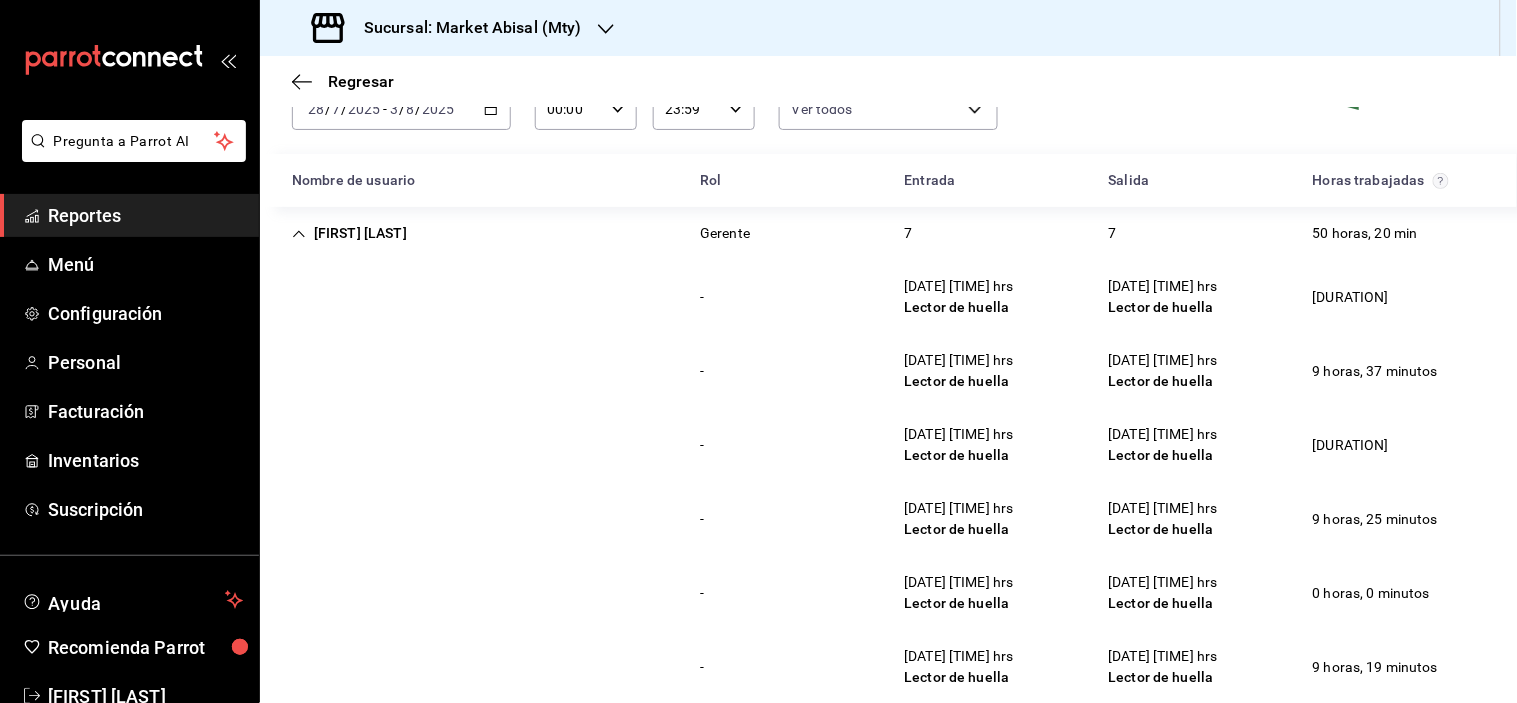 click on "[FIRST] [LAST]" at bounding box center [349, 233] 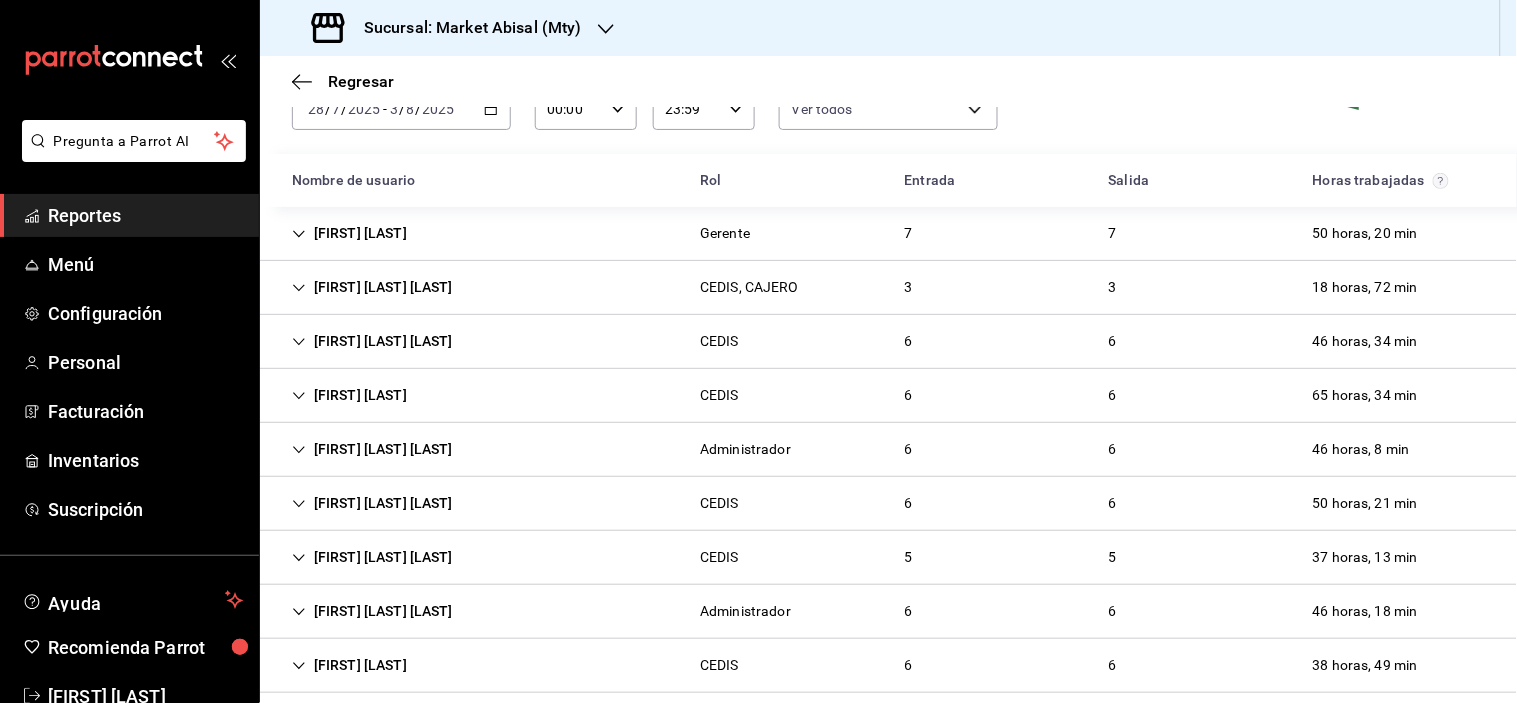 click 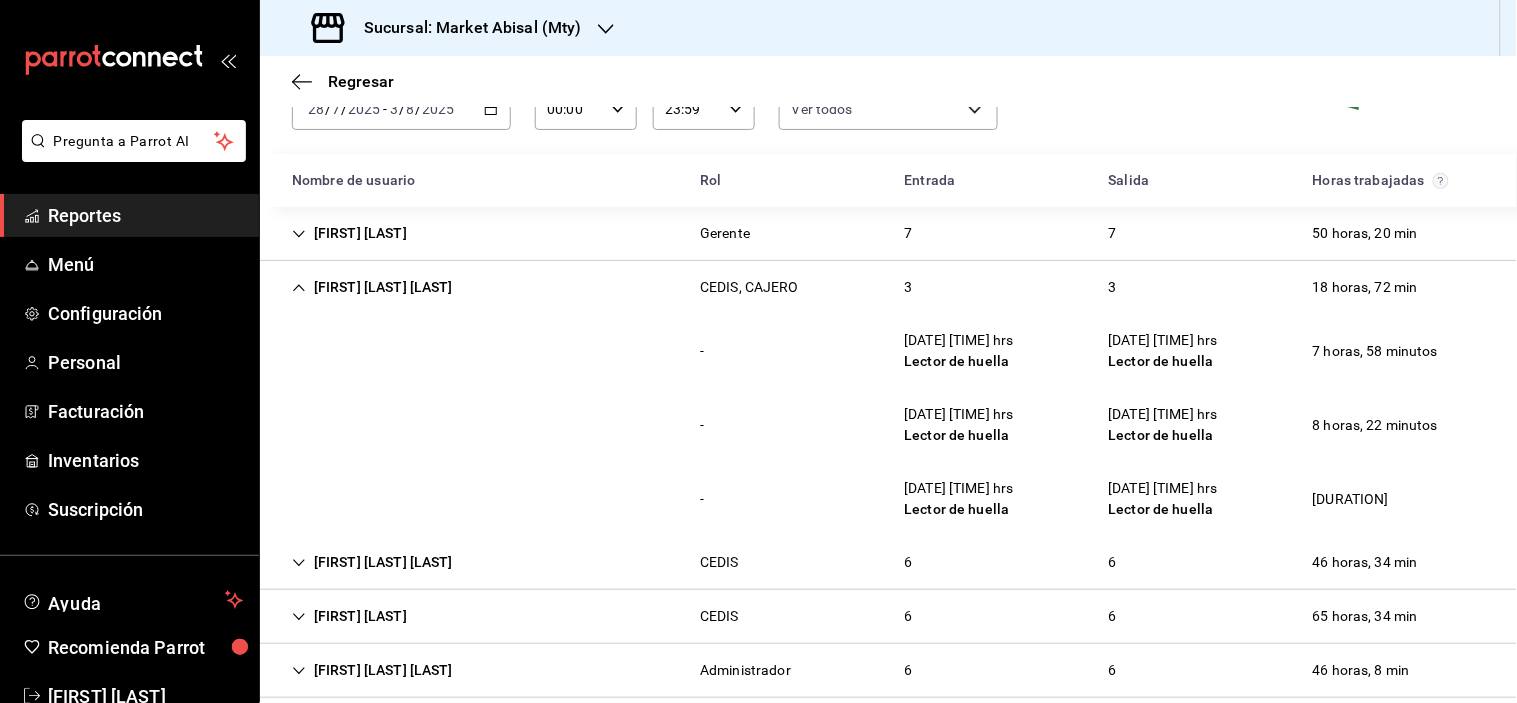 click on "[FIRST] [LAST] [LAST]" at bounding box center (372, 287) 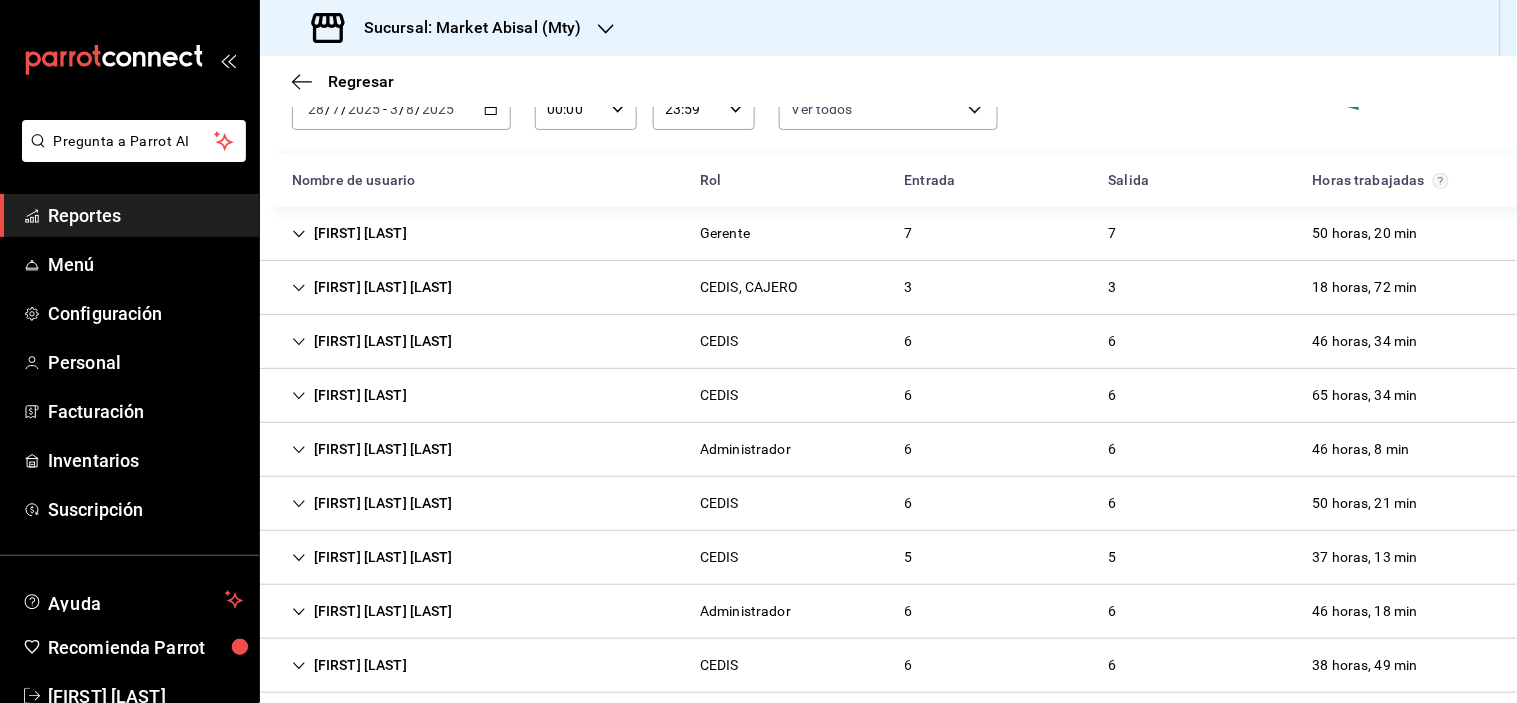 click 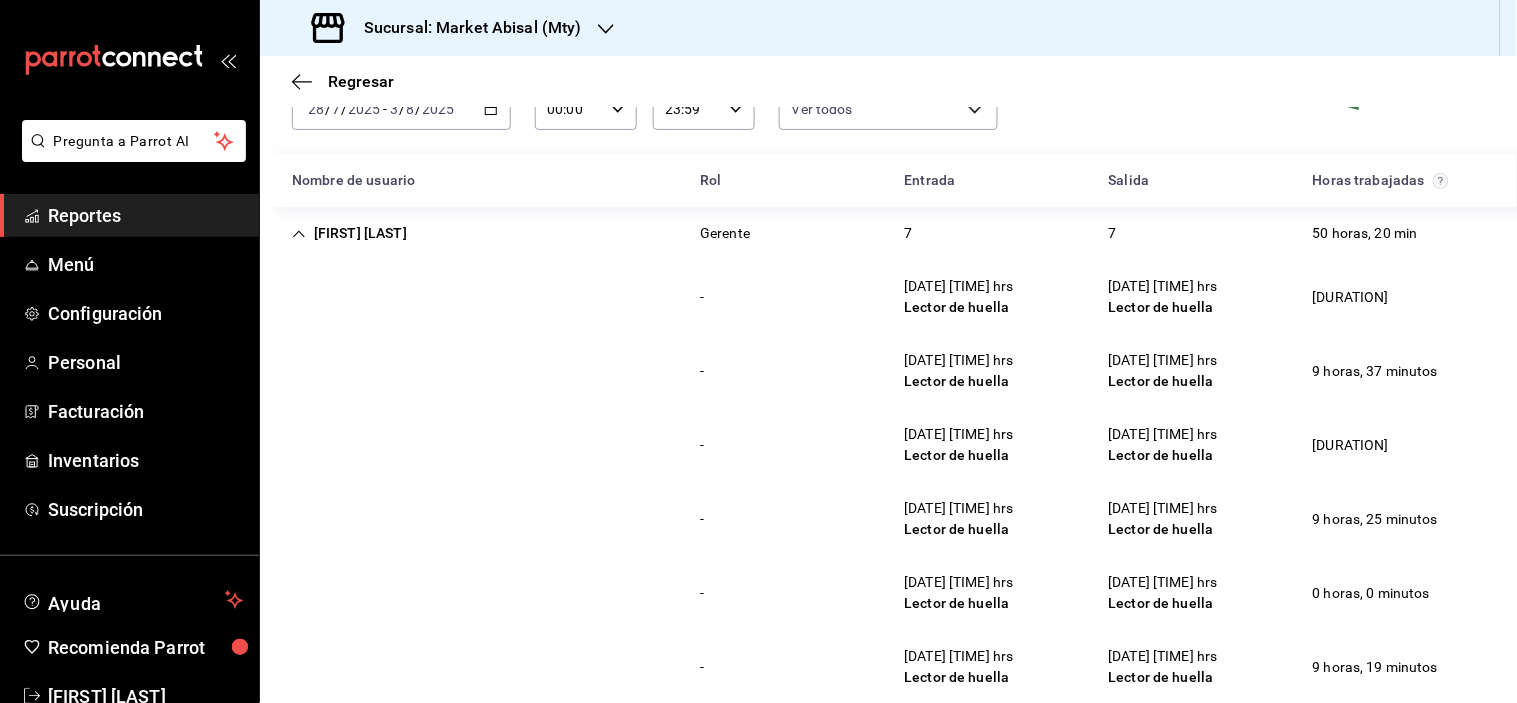 click 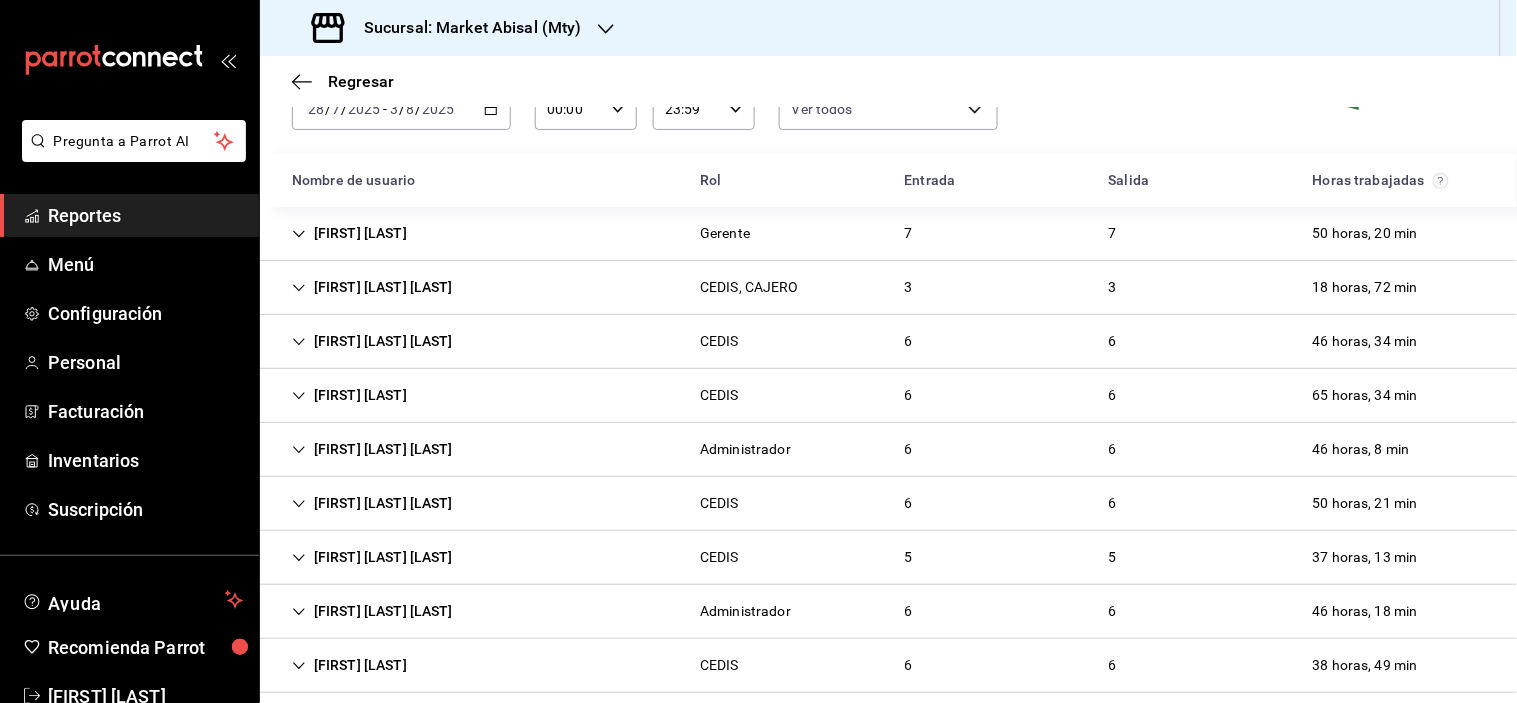 scroll, scrollTop: 222, scrollLeft: 0, axis: vertical 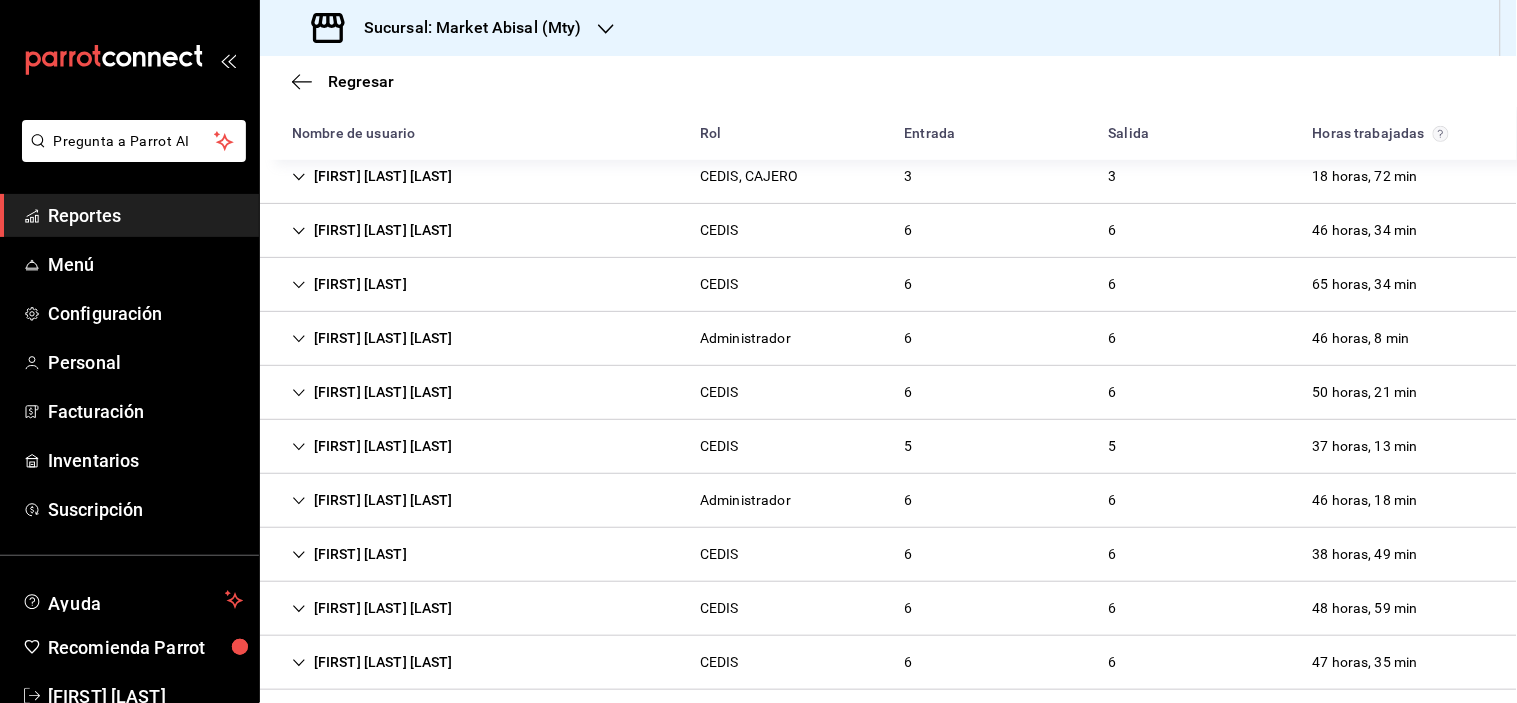 click 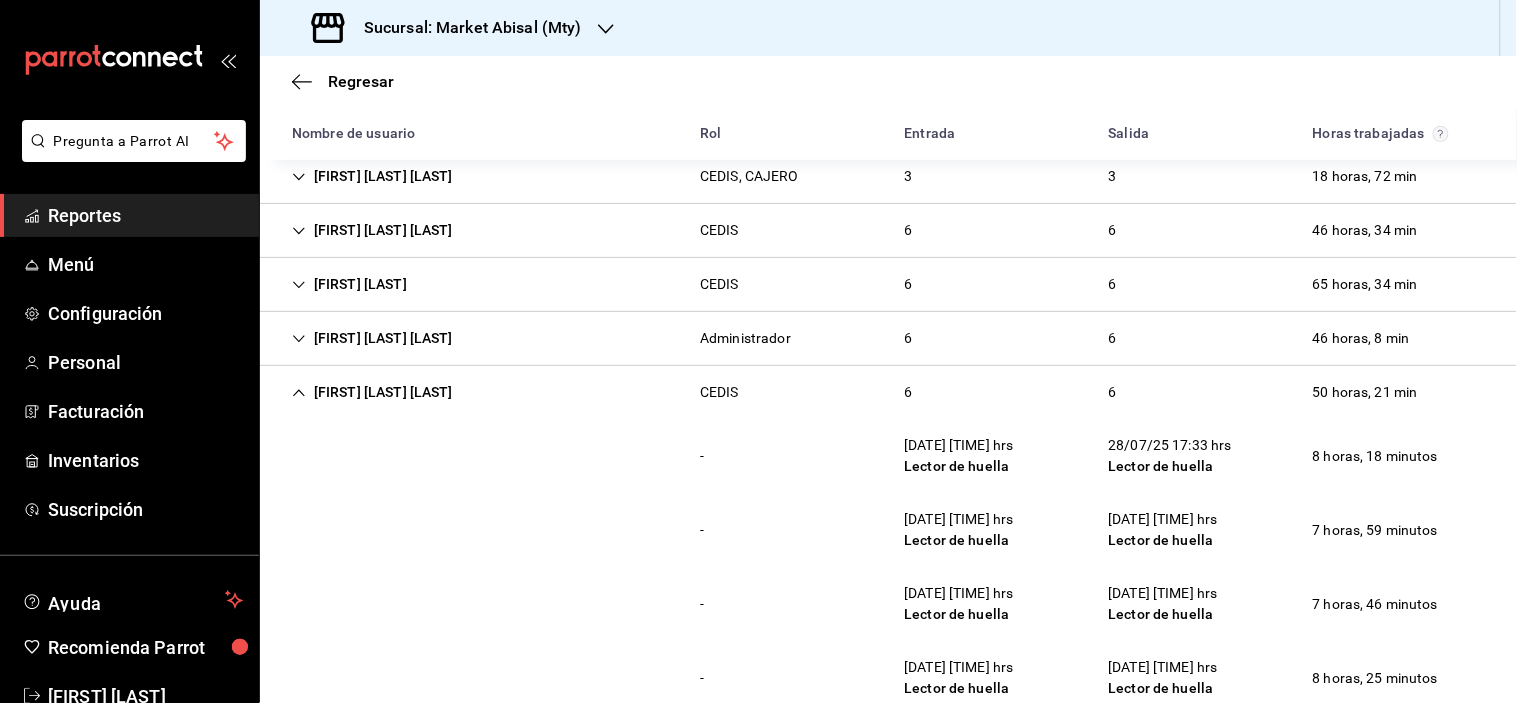 click 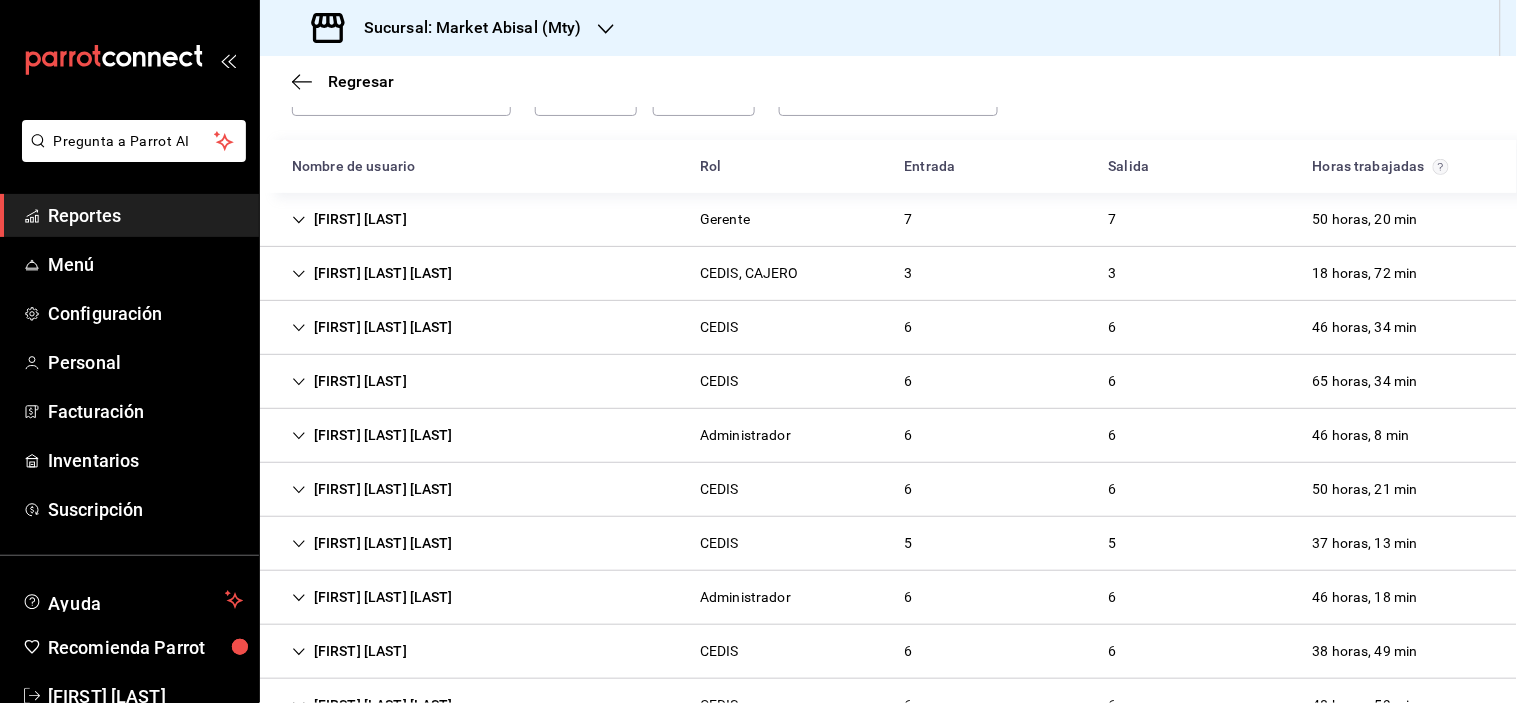 scroll, scrollTop: 0, scrollLeft: 0, axis: both 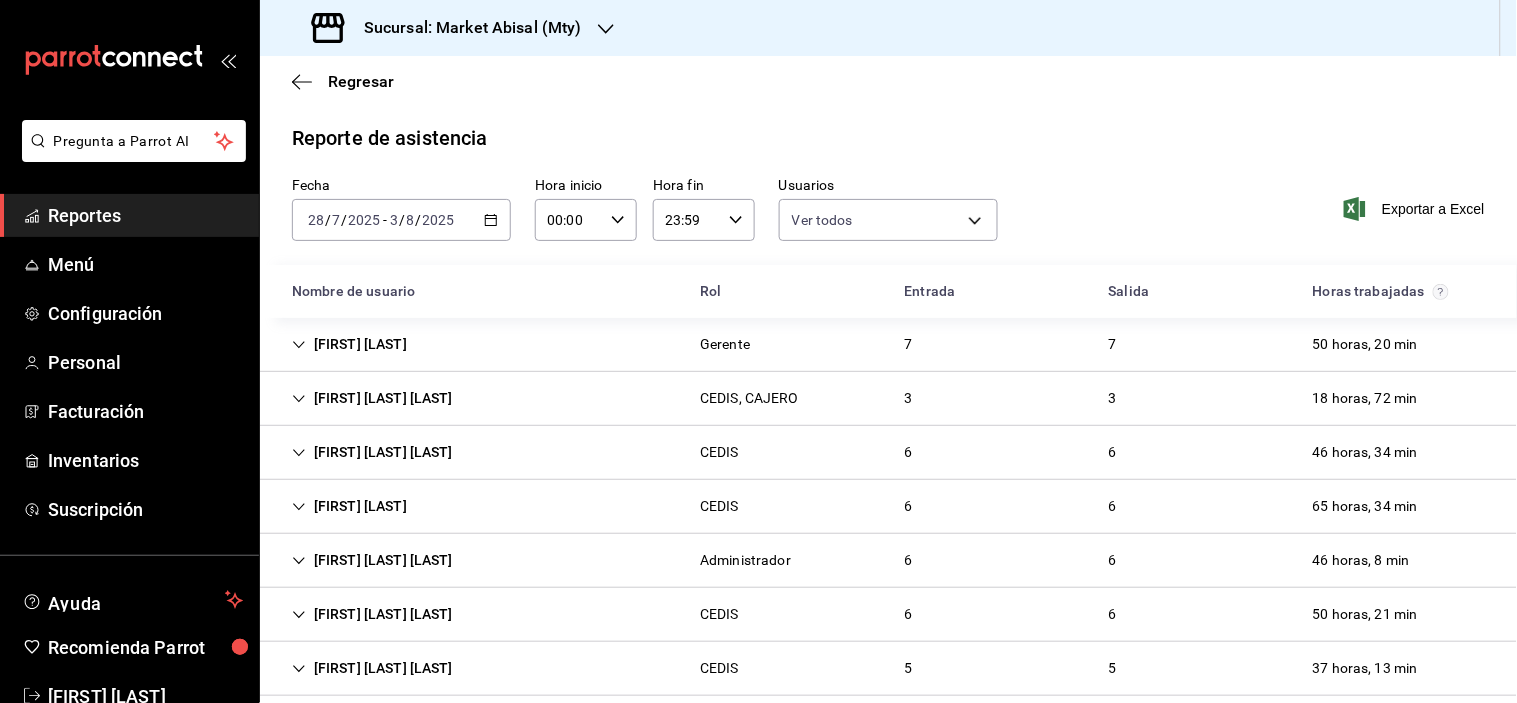 click on "[FIRST] [LAST]" at bounding box center (349, 344) 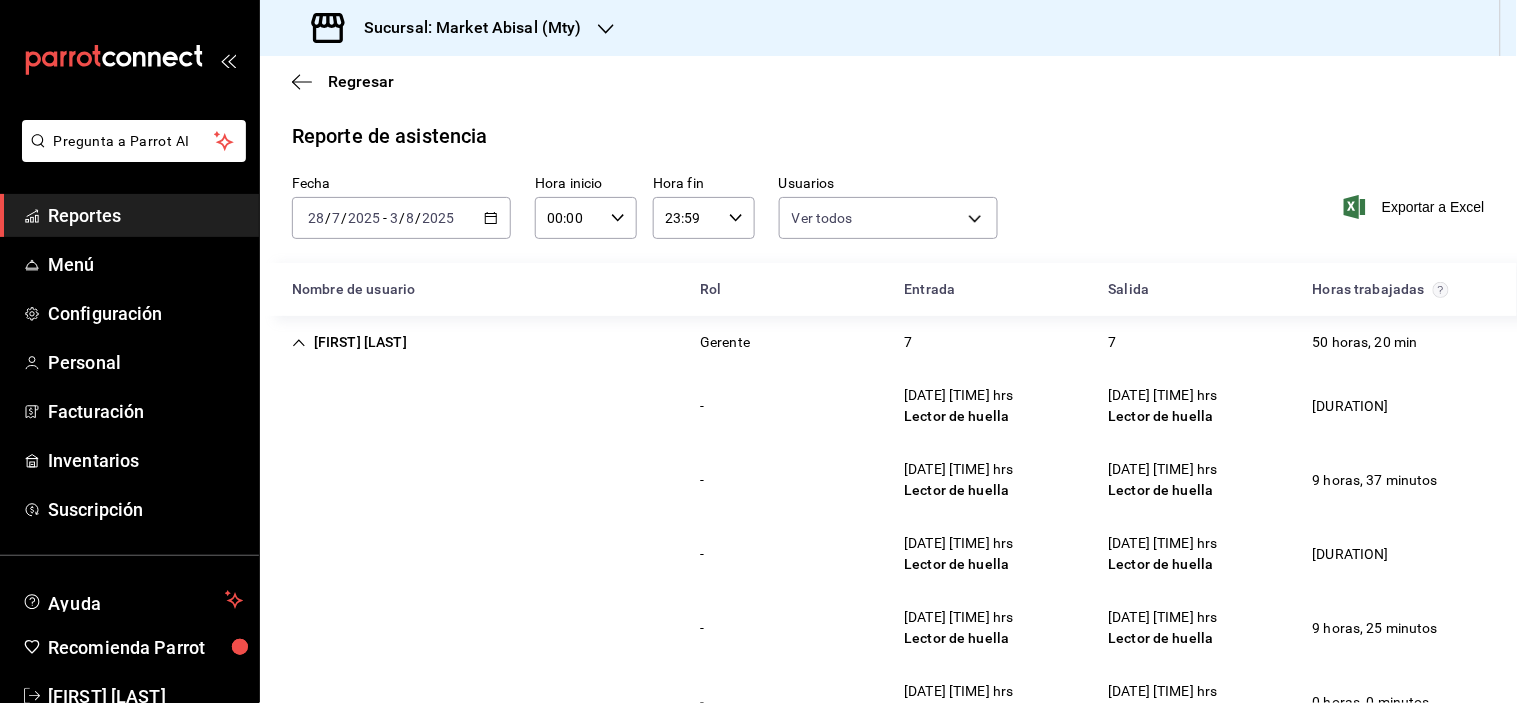 scroll, scrollTop: 0, scrollLeft: 0, axis: both 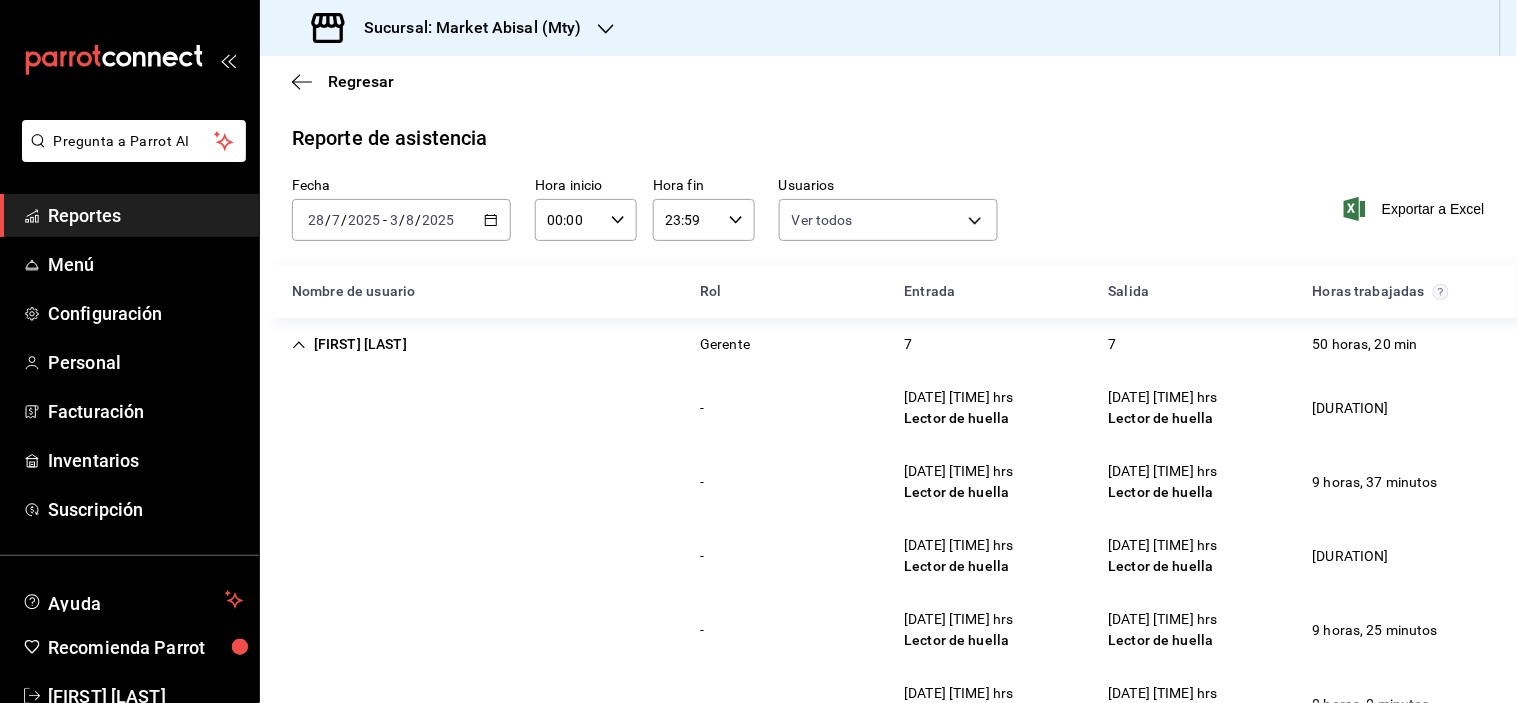 click on "[FIRST] [LAST]" at bounding box center (349, 344) 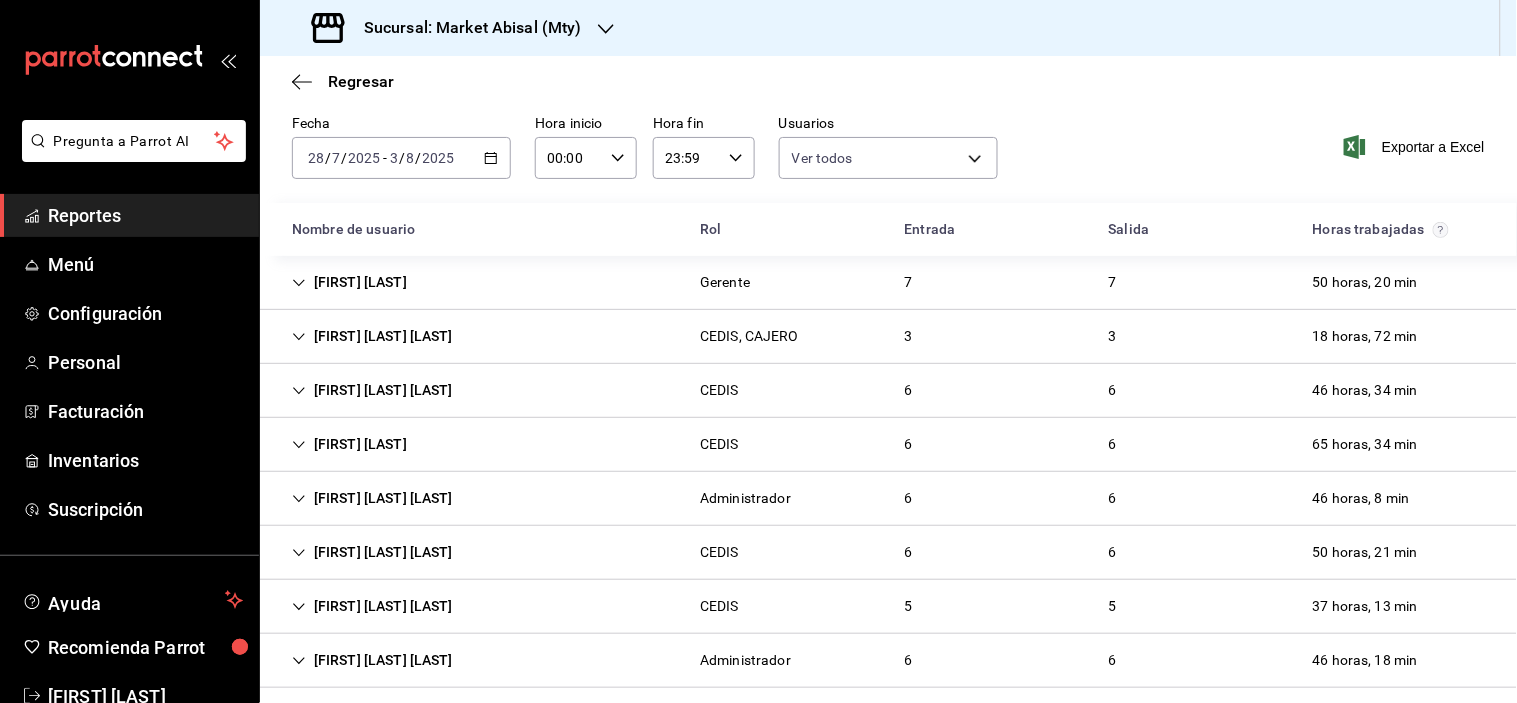 scroll, scrollTop: 111, scrollLeft: 0, axis: vertical 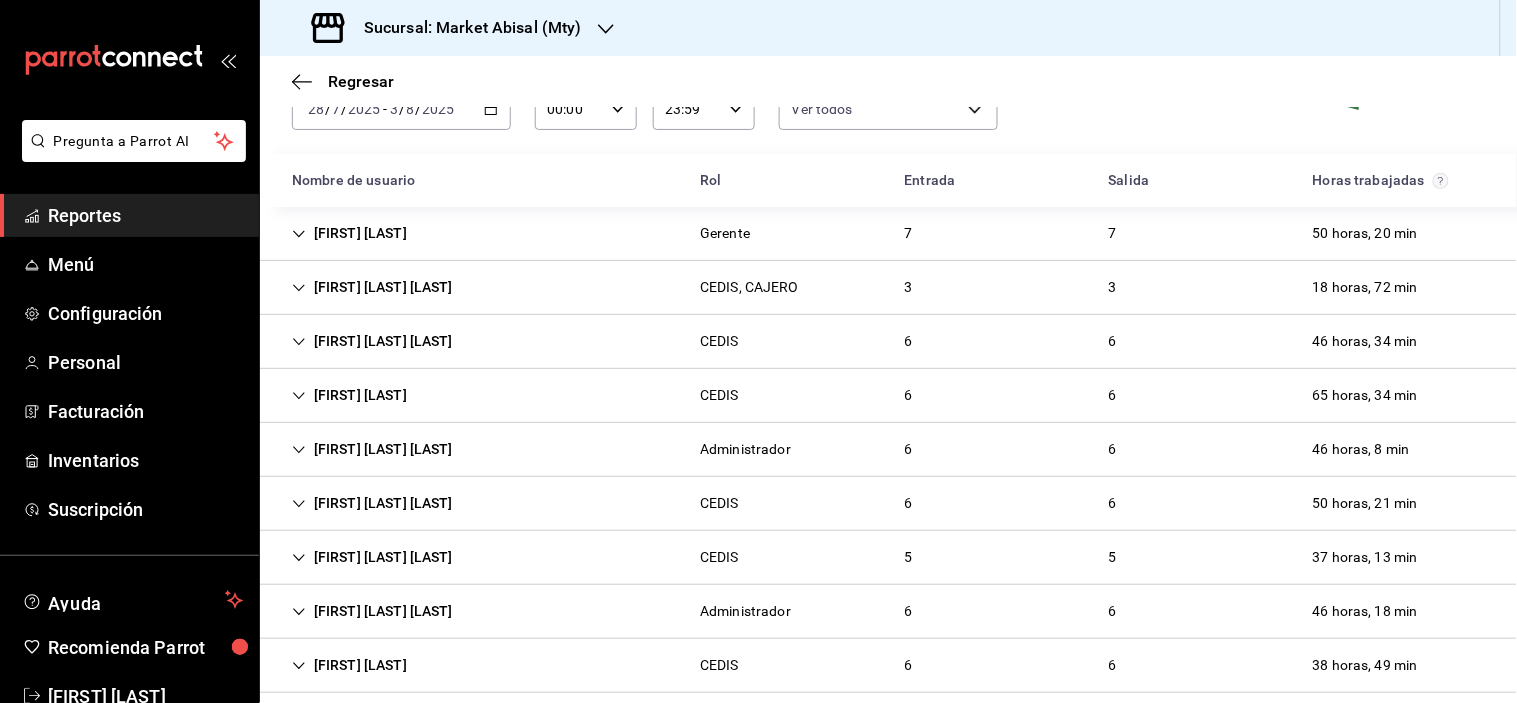 click 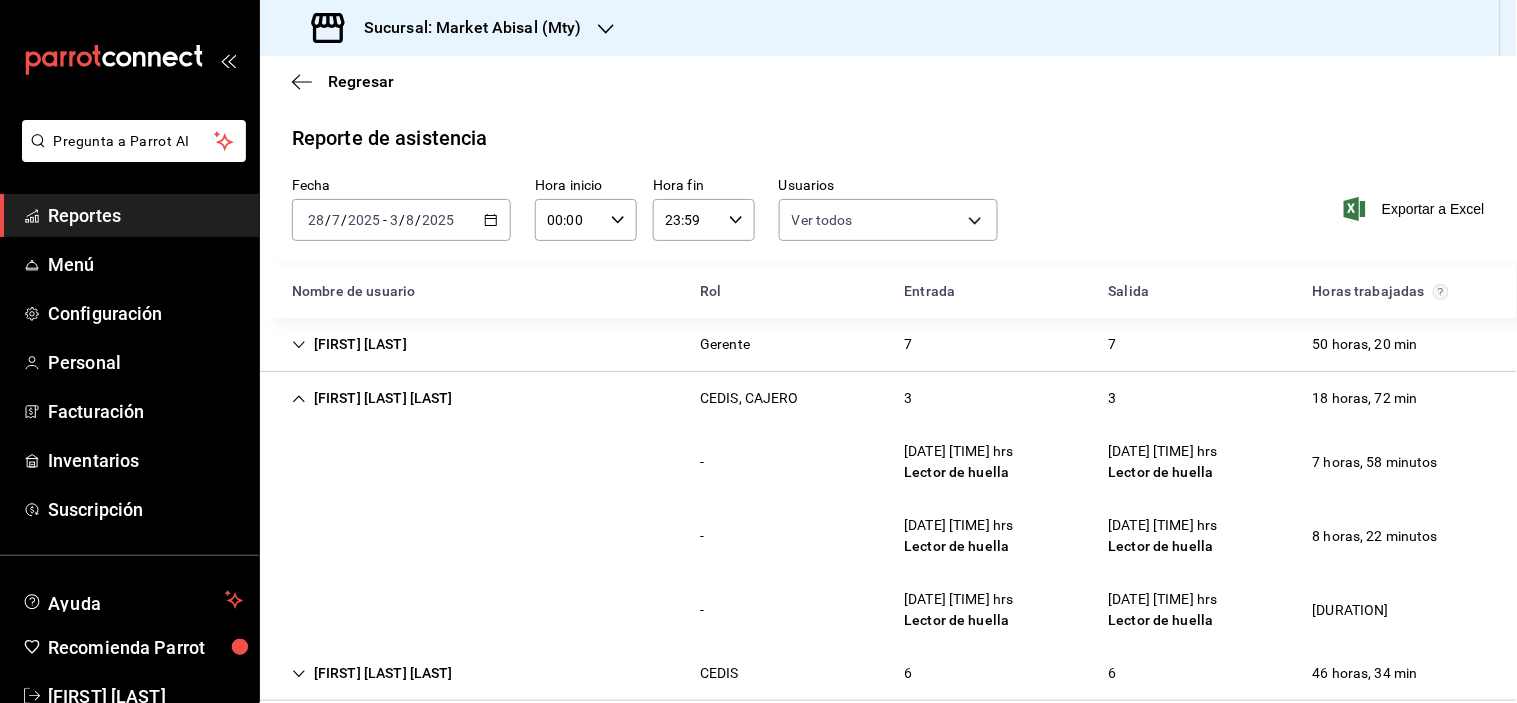 scroll, scrollTop: 111, scrollLeft: 0, axis: vertical 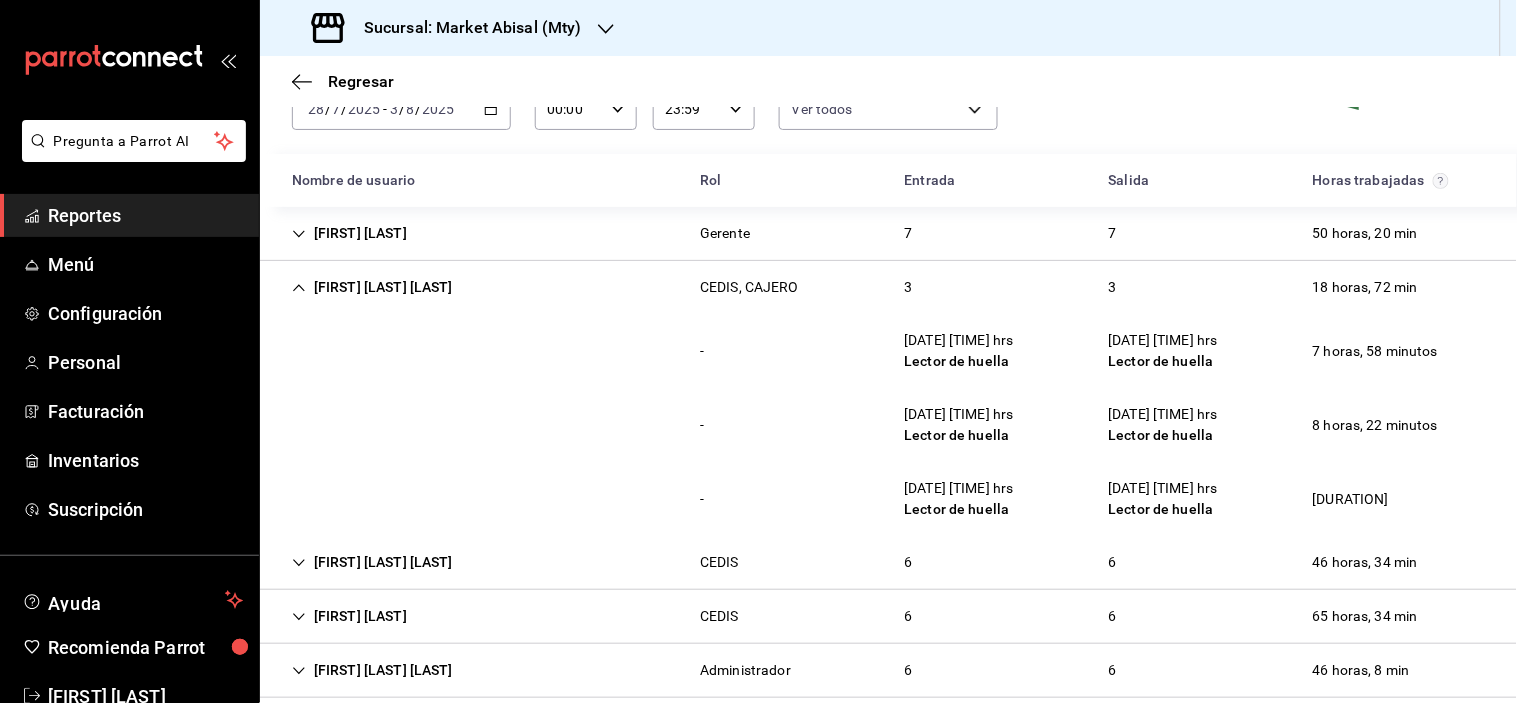 click 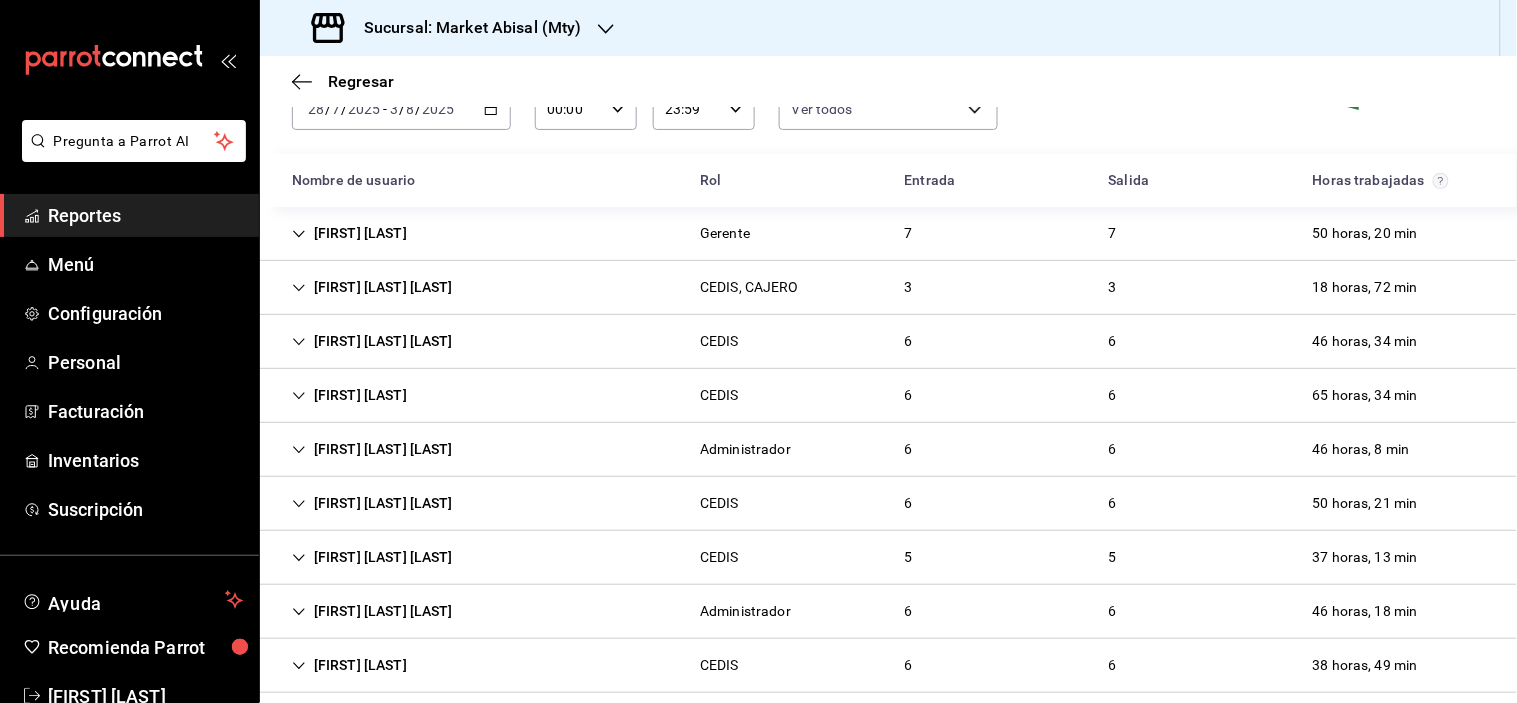 click 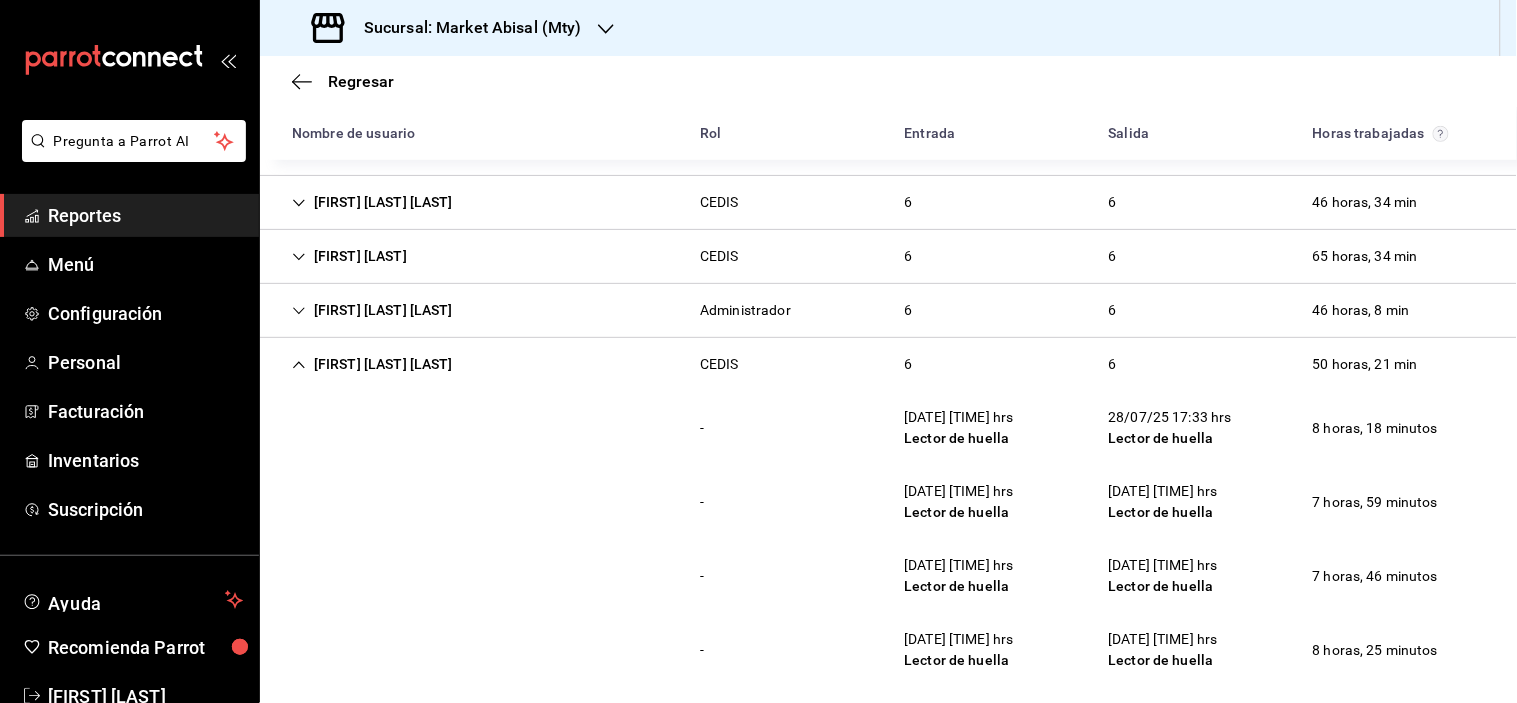 scroll, scrollTop: 222, scrollLeft: 0, axis: vertical 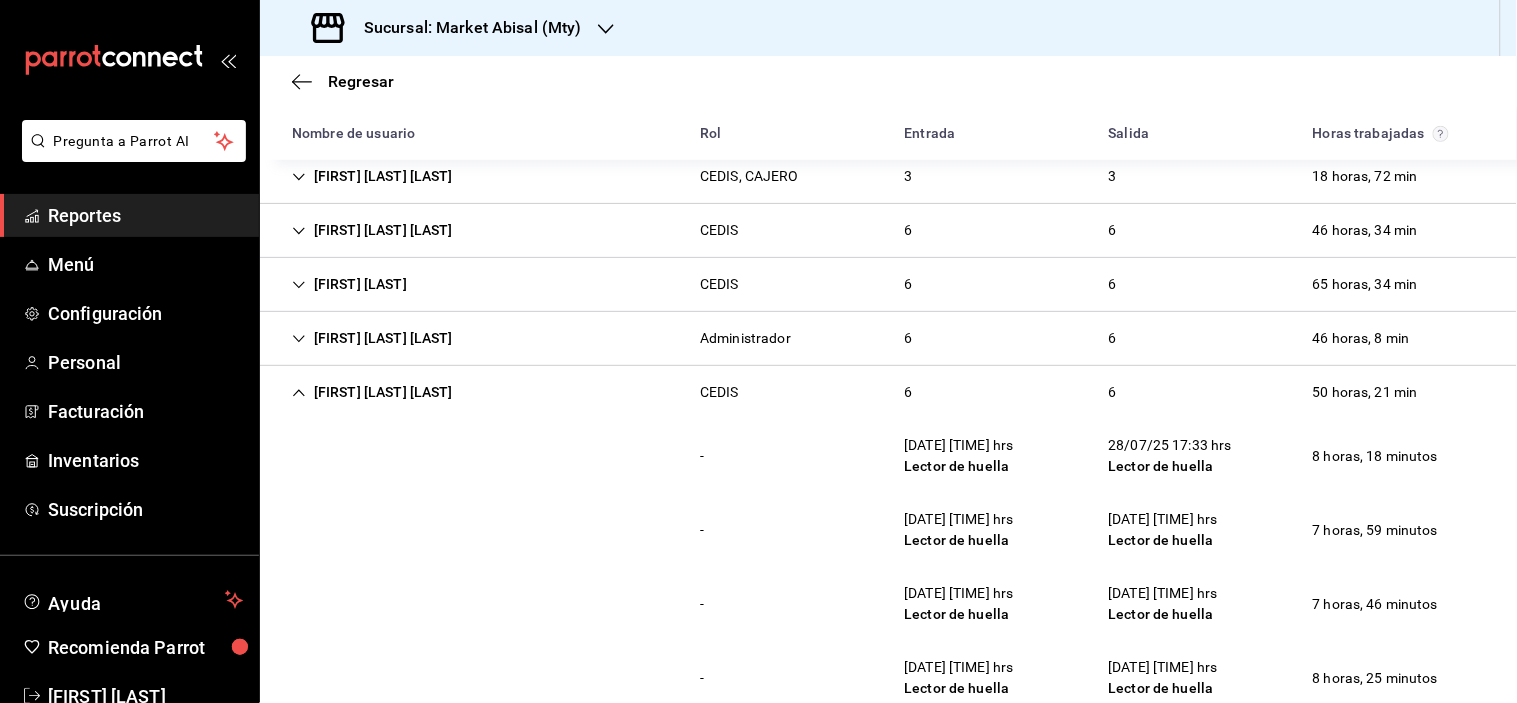 click 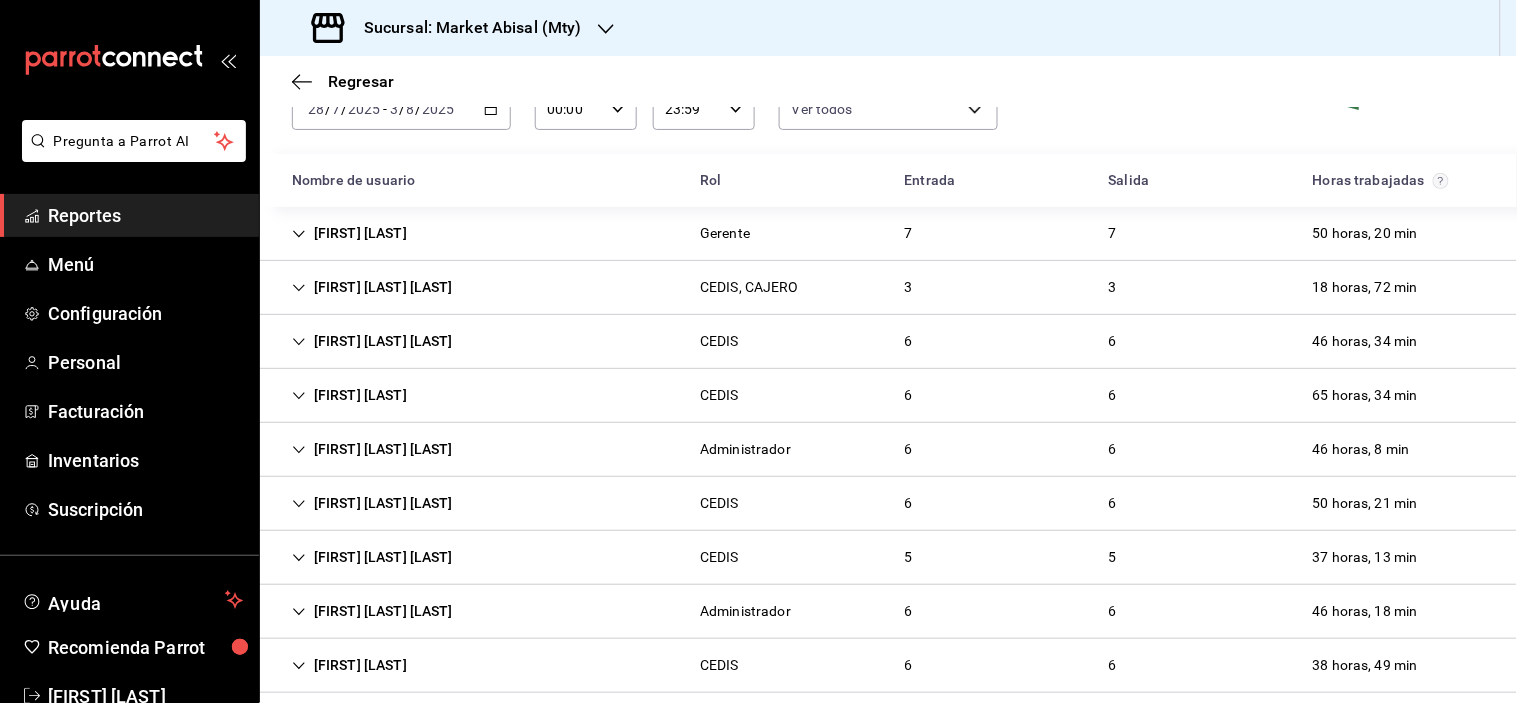scroll, scrollTop: 0, scrollLeft: 0, axis: both 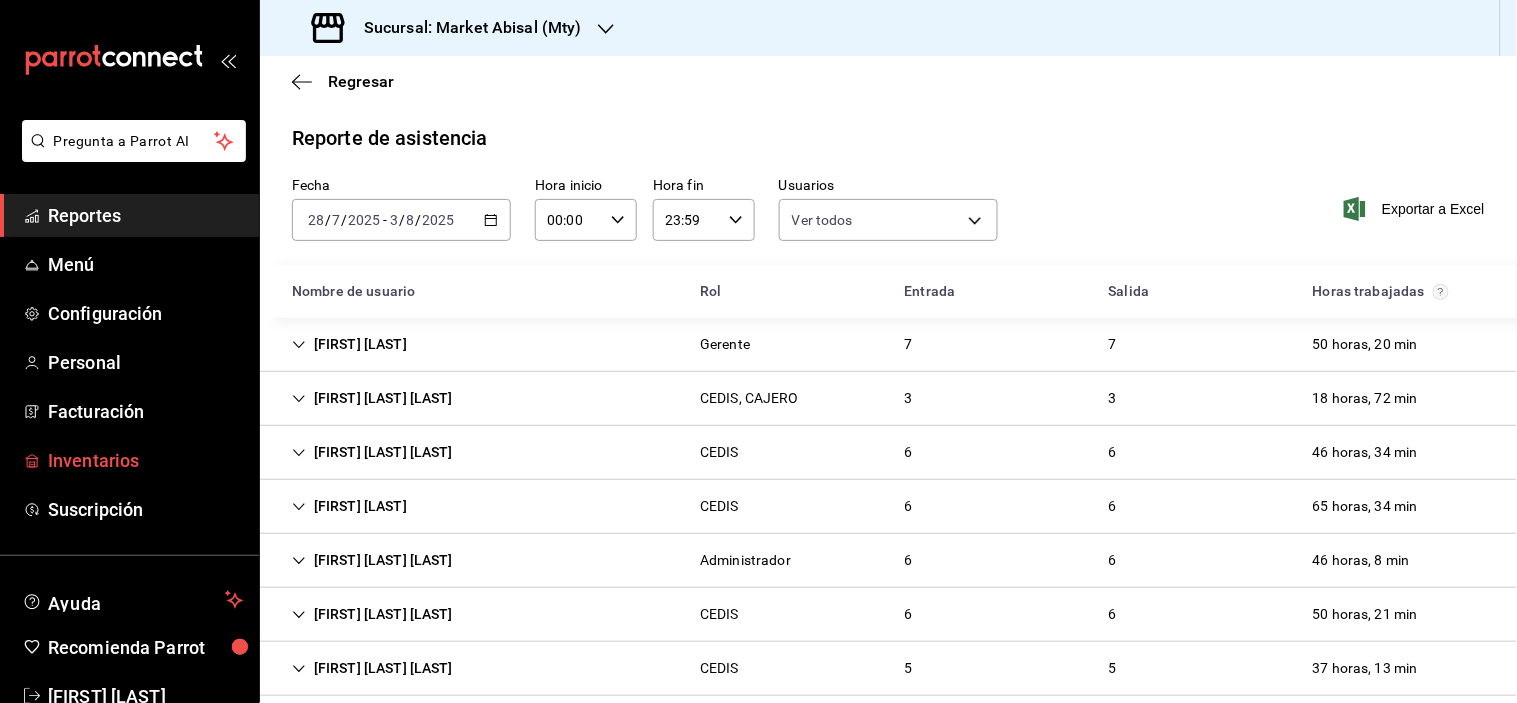 click on "Inventarios" at bounding box center (145, 460) 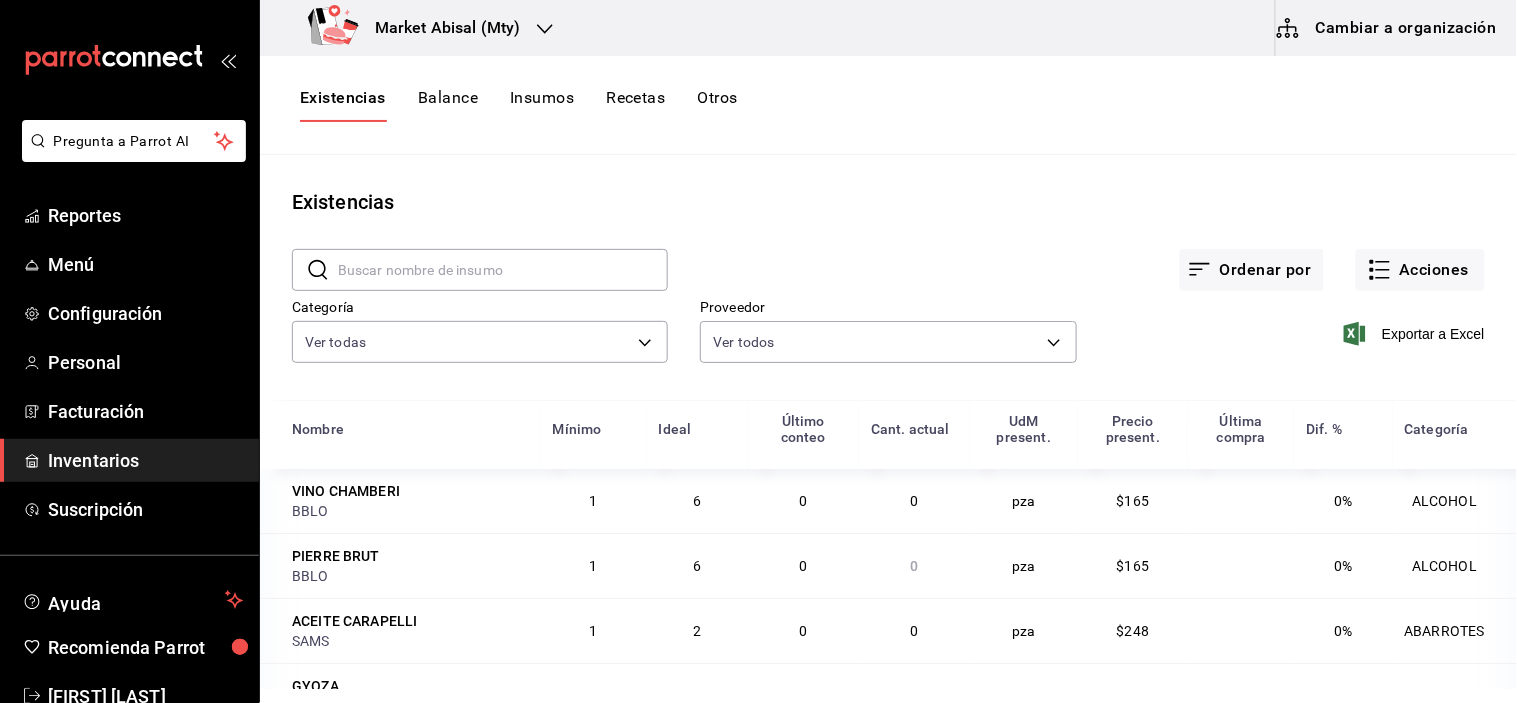 click on "Existencias Balance Insumos Recetas Otros" at bounding box center [888, 105] 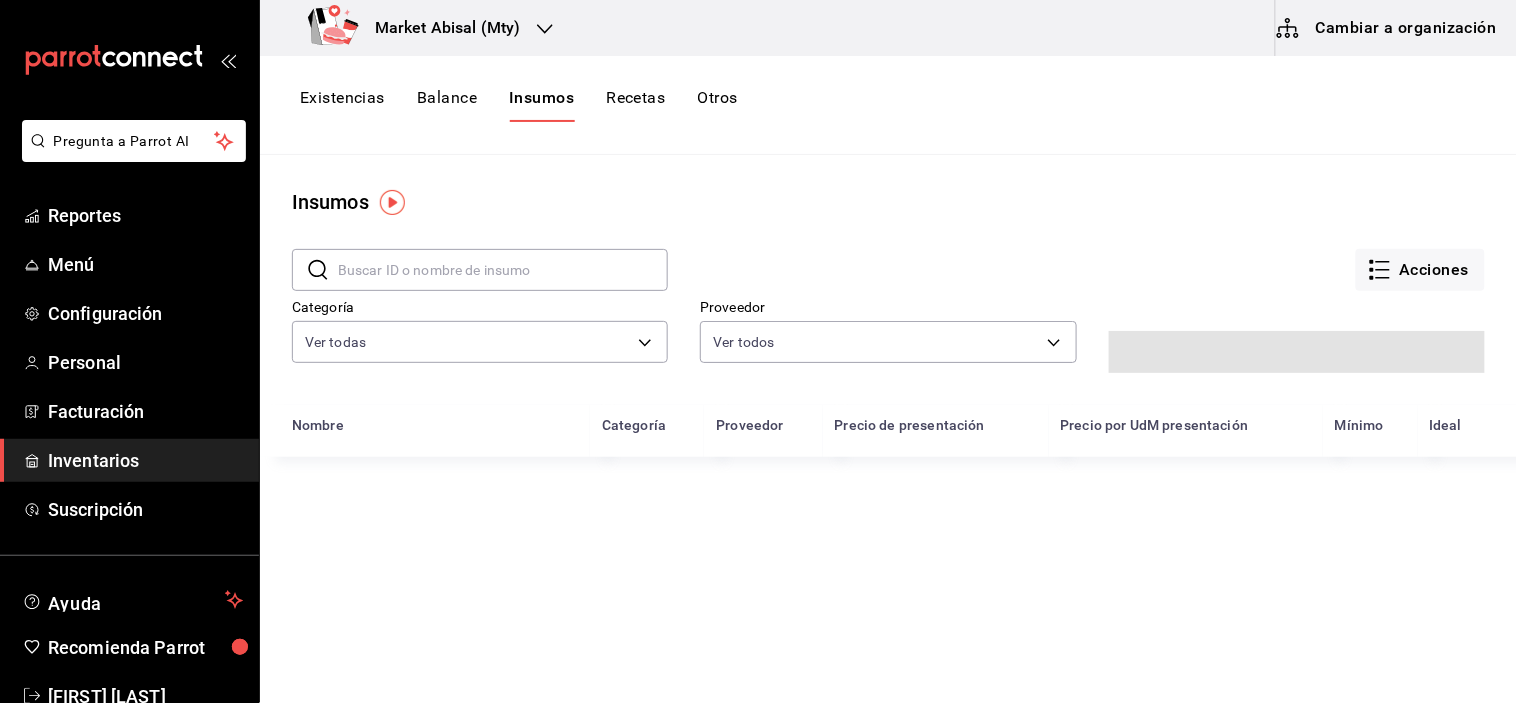 click on "Categoría Ver todas [UUID],[UUID],[UUID],[UUID],[UUID],[UUID],[UUID],[UUID],[UUID]" at bounding box center [464, 320] 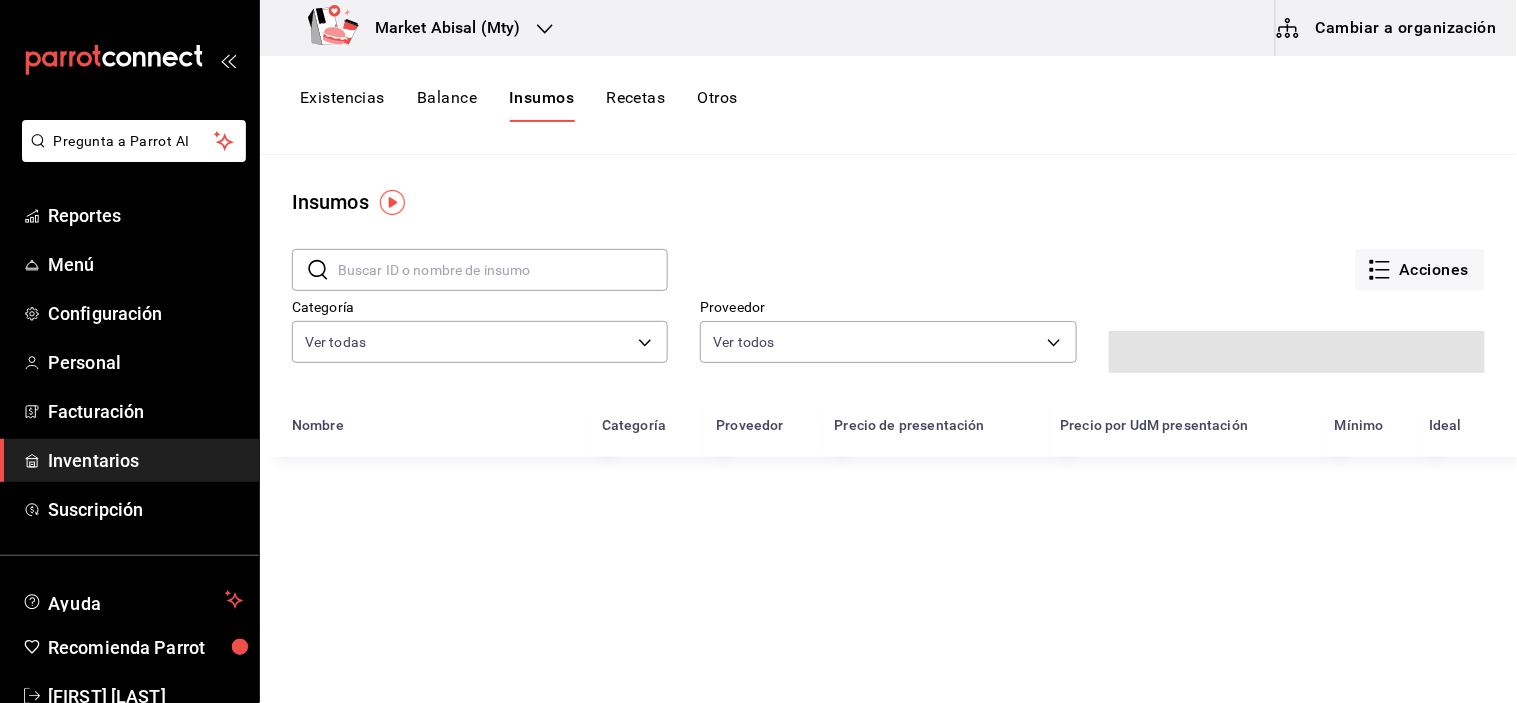 click at bounding box center [503, 270] 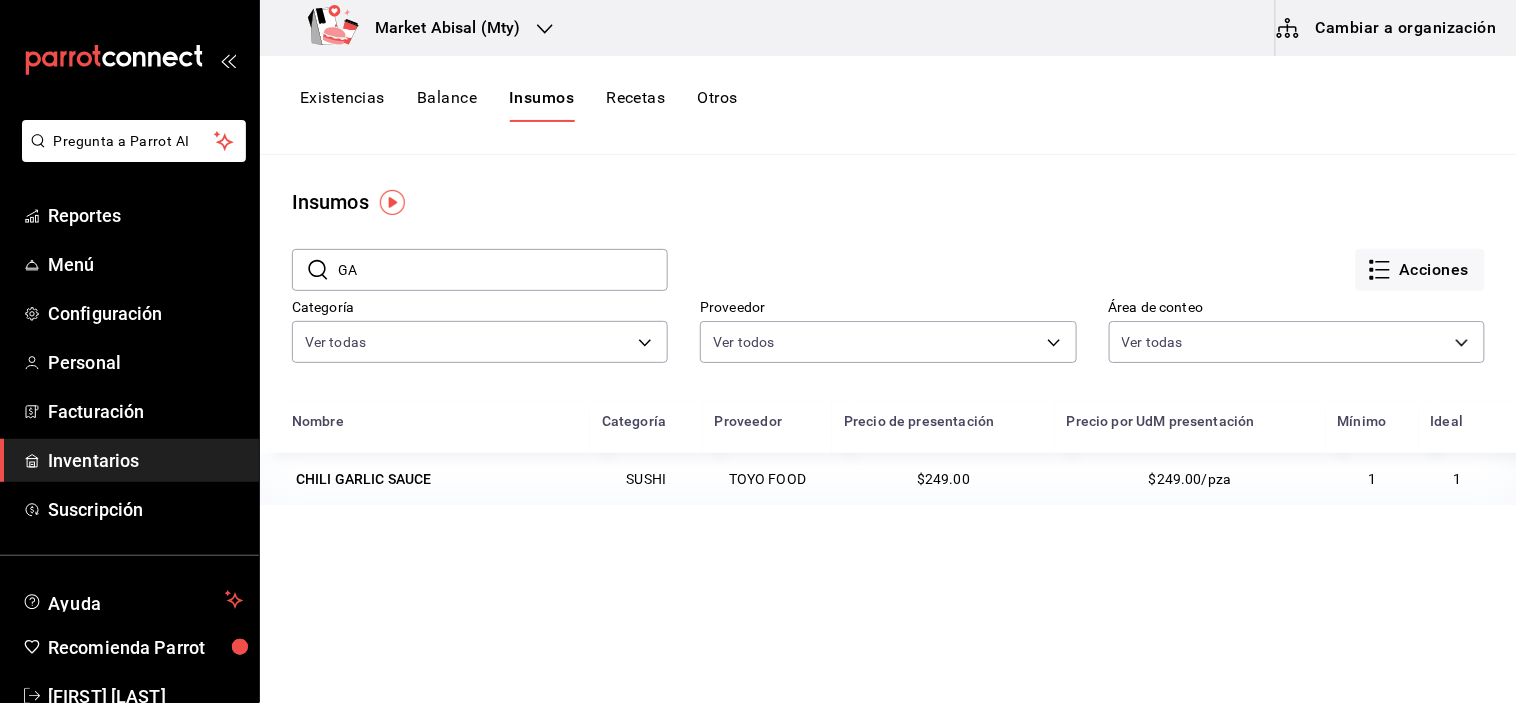 type on "G" 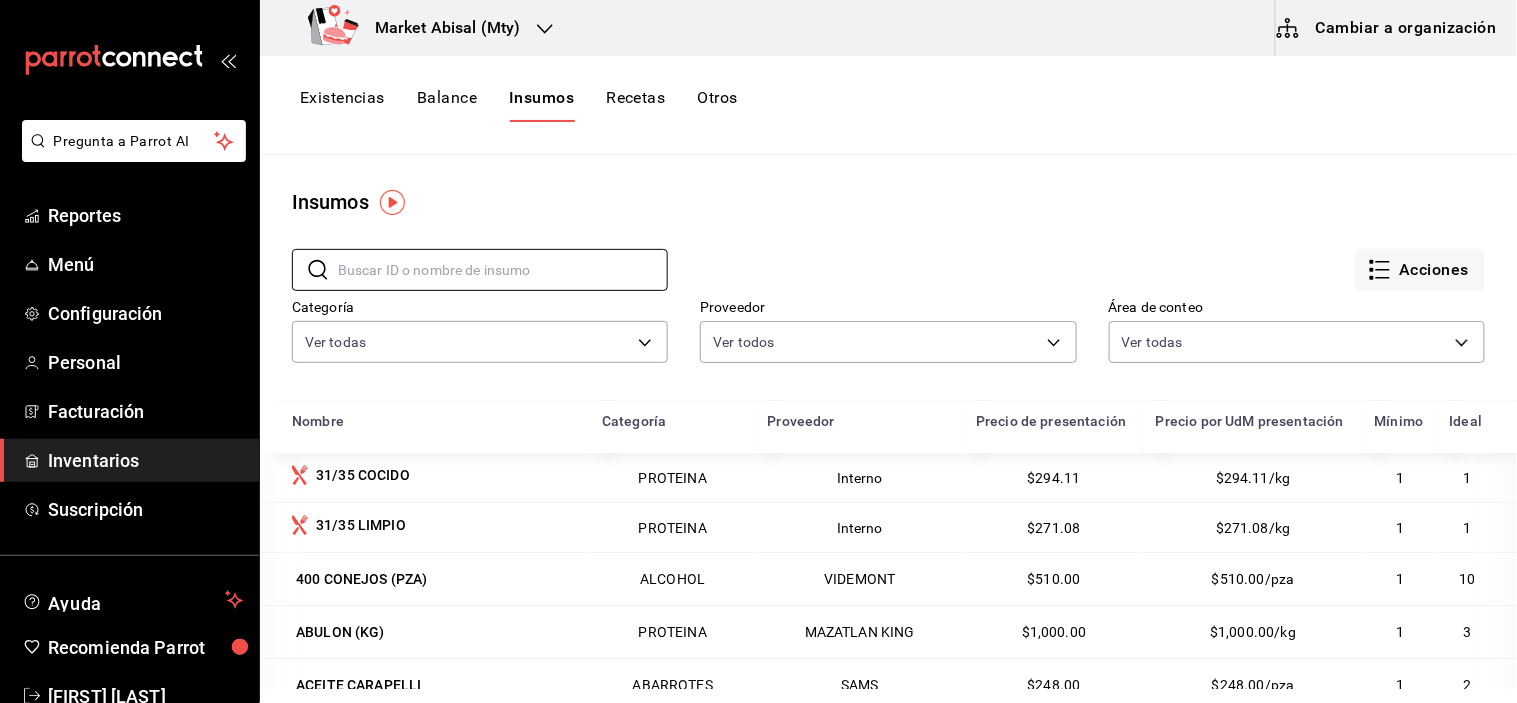 type 